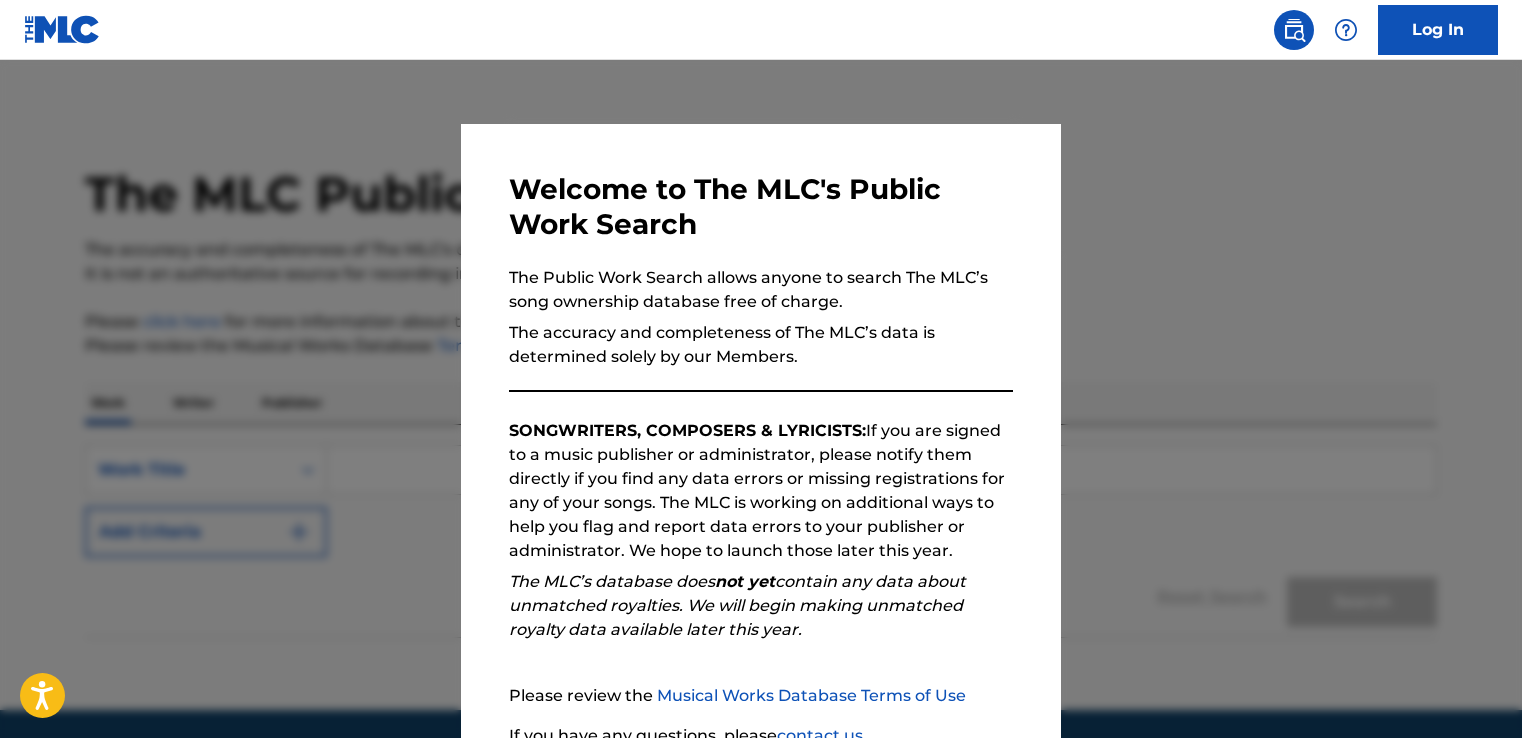 scroll, scrollTop: 0, scrollLeft: 0, axis: both 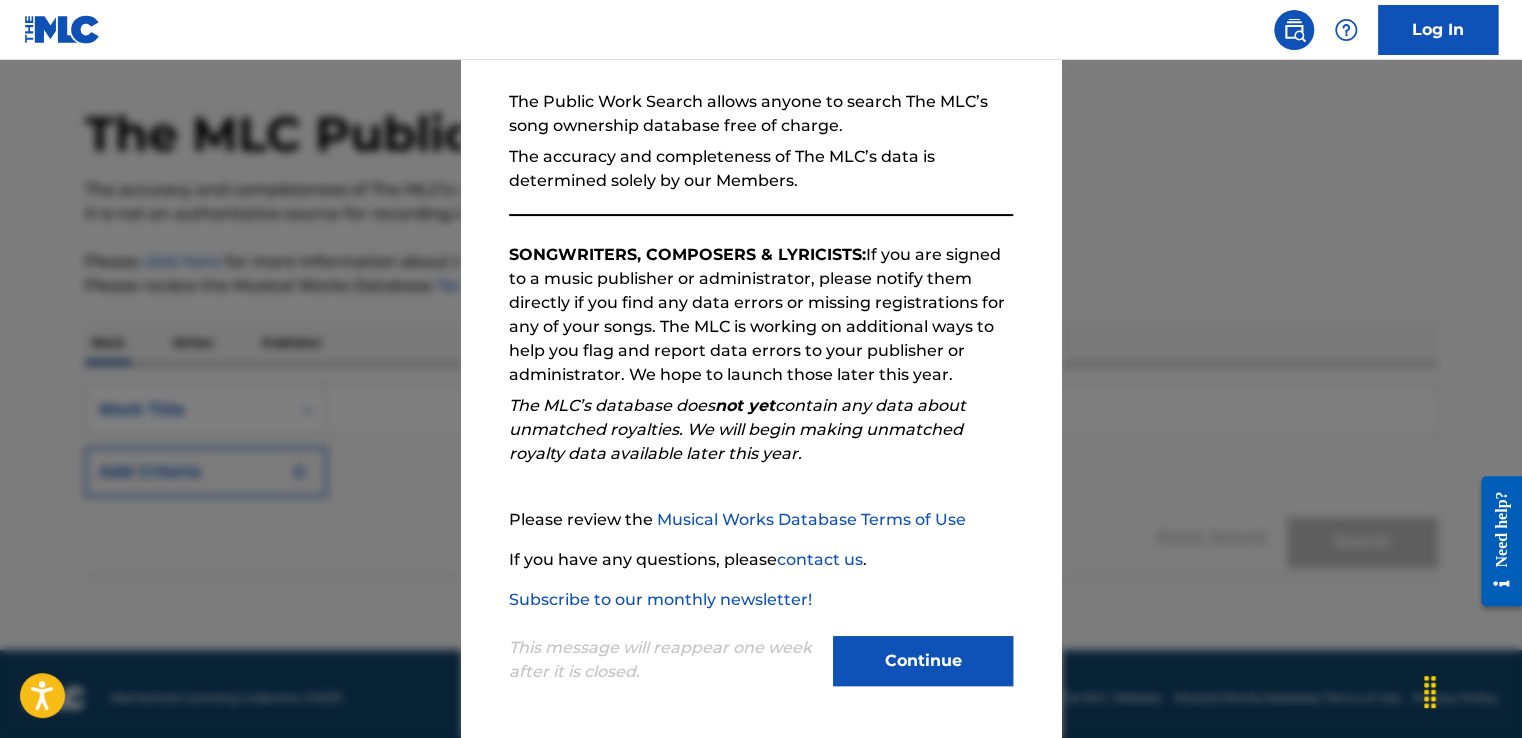 click on "Continue" at bounding box center [923, 661] 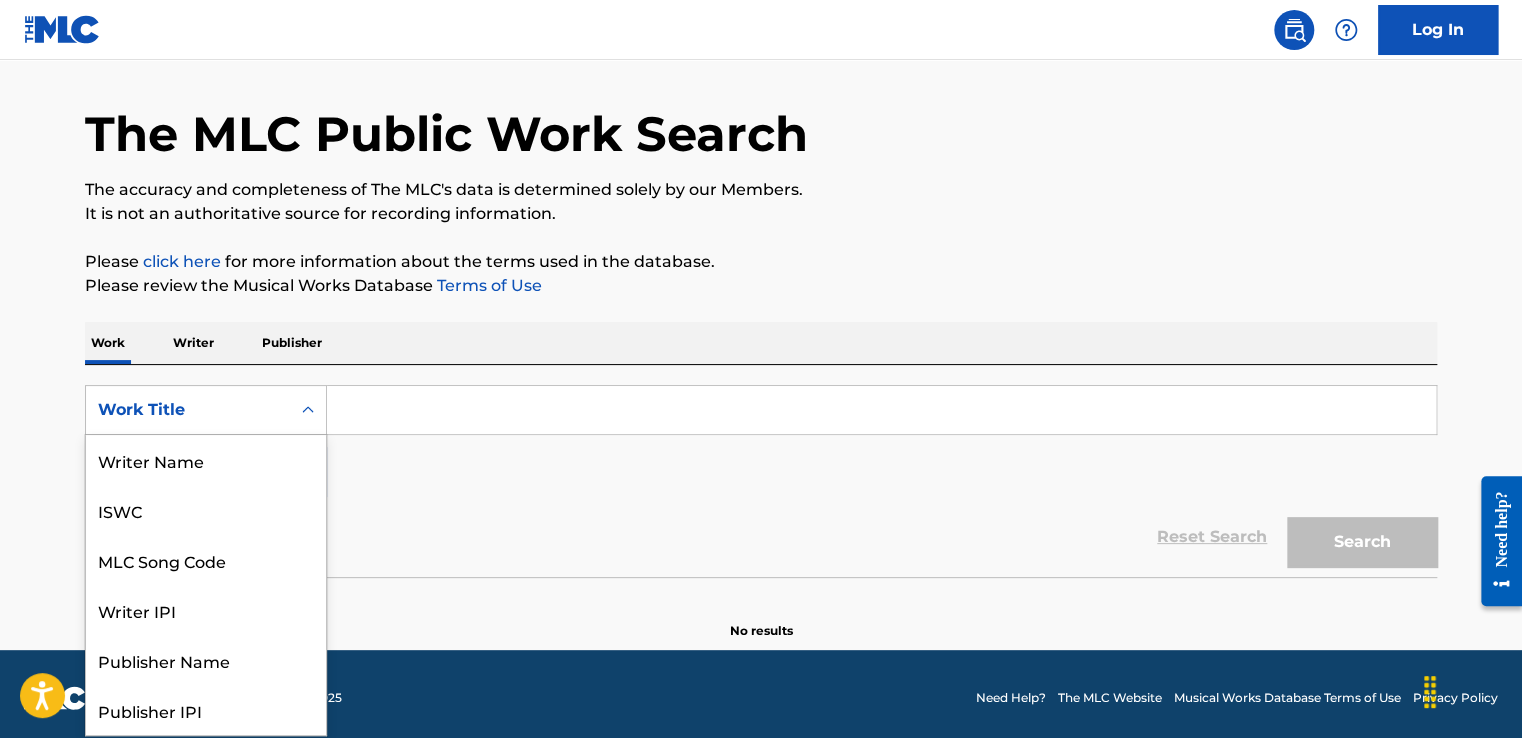 scroll, scrollTop: 100, scrollLeft: 0, axis: vertical 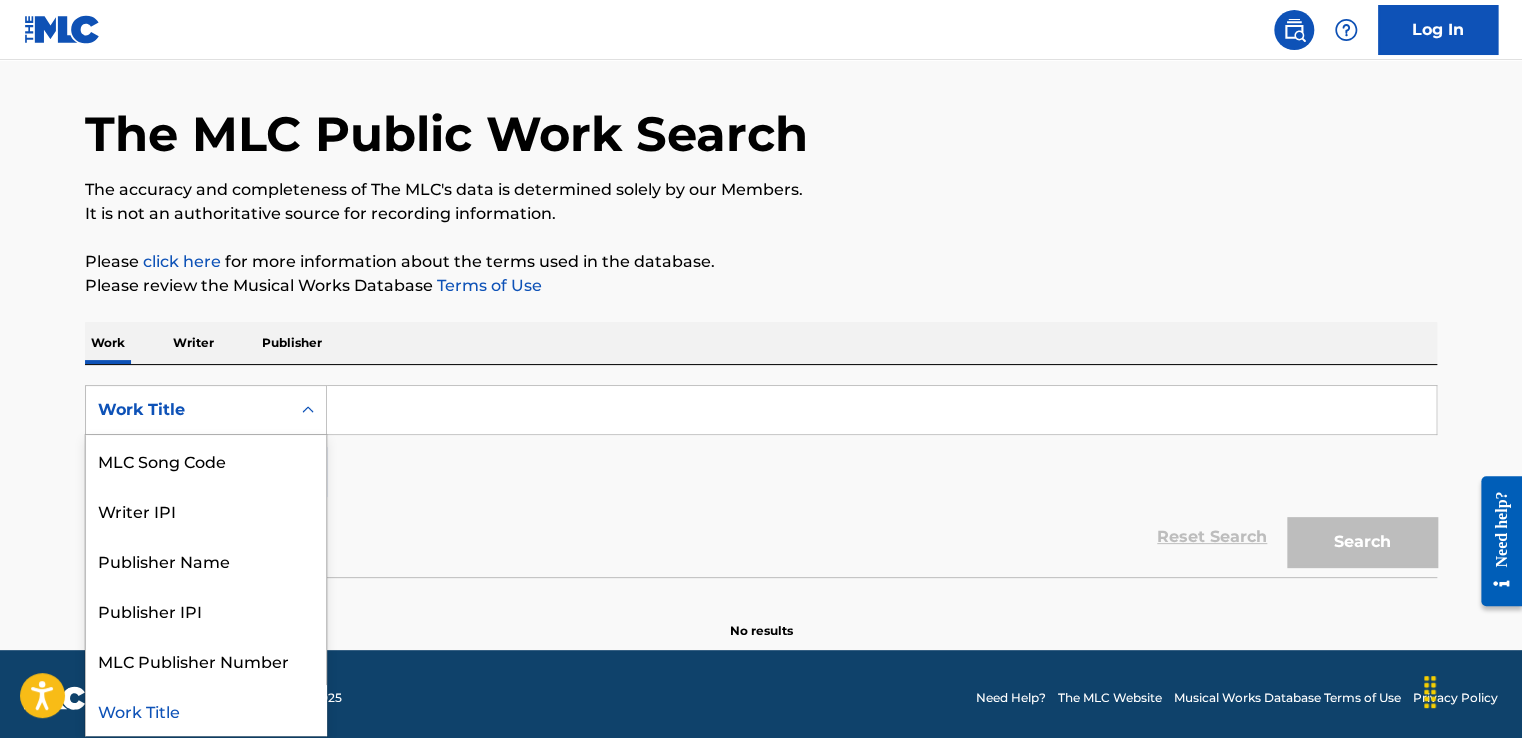 click 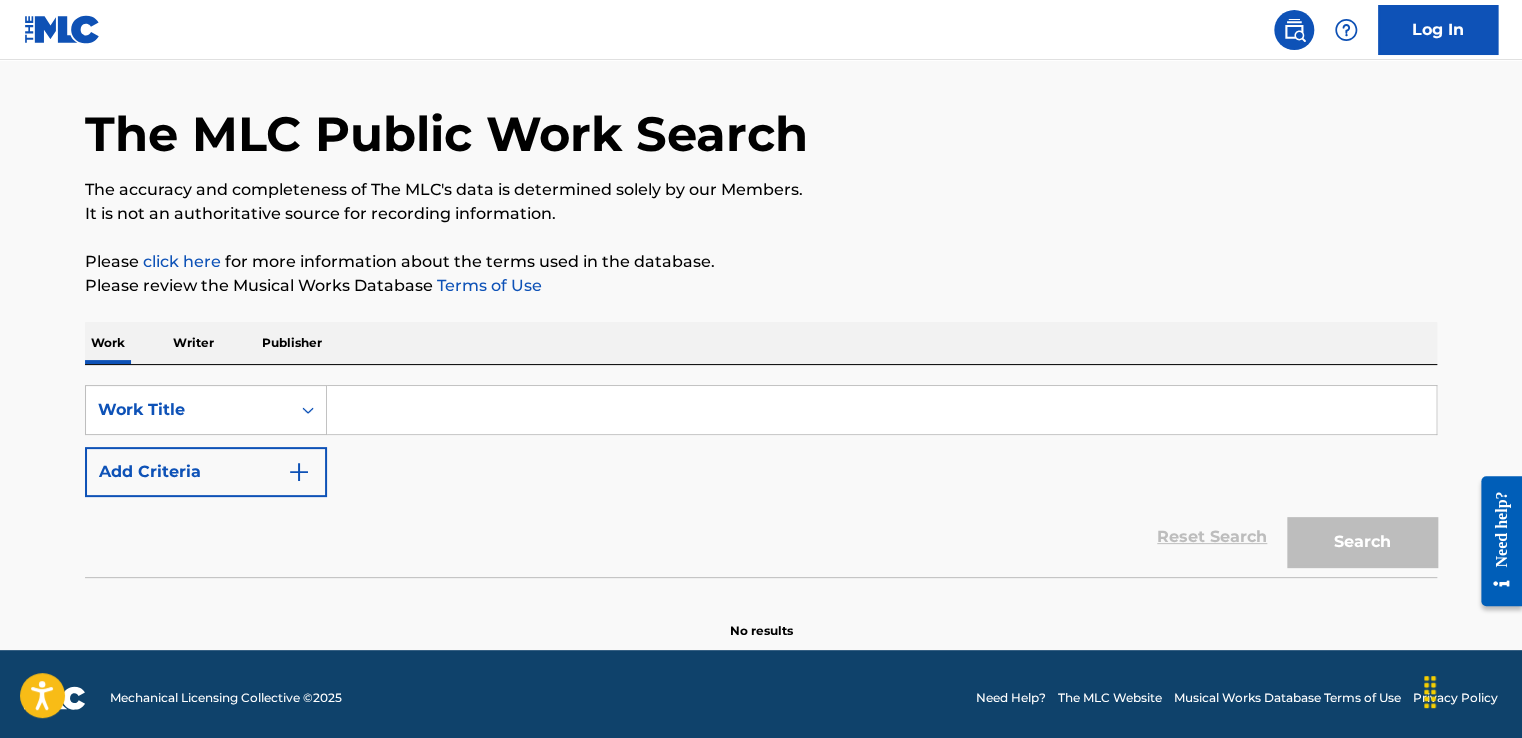 click on "Work Title" at bounding box center [188, 410] 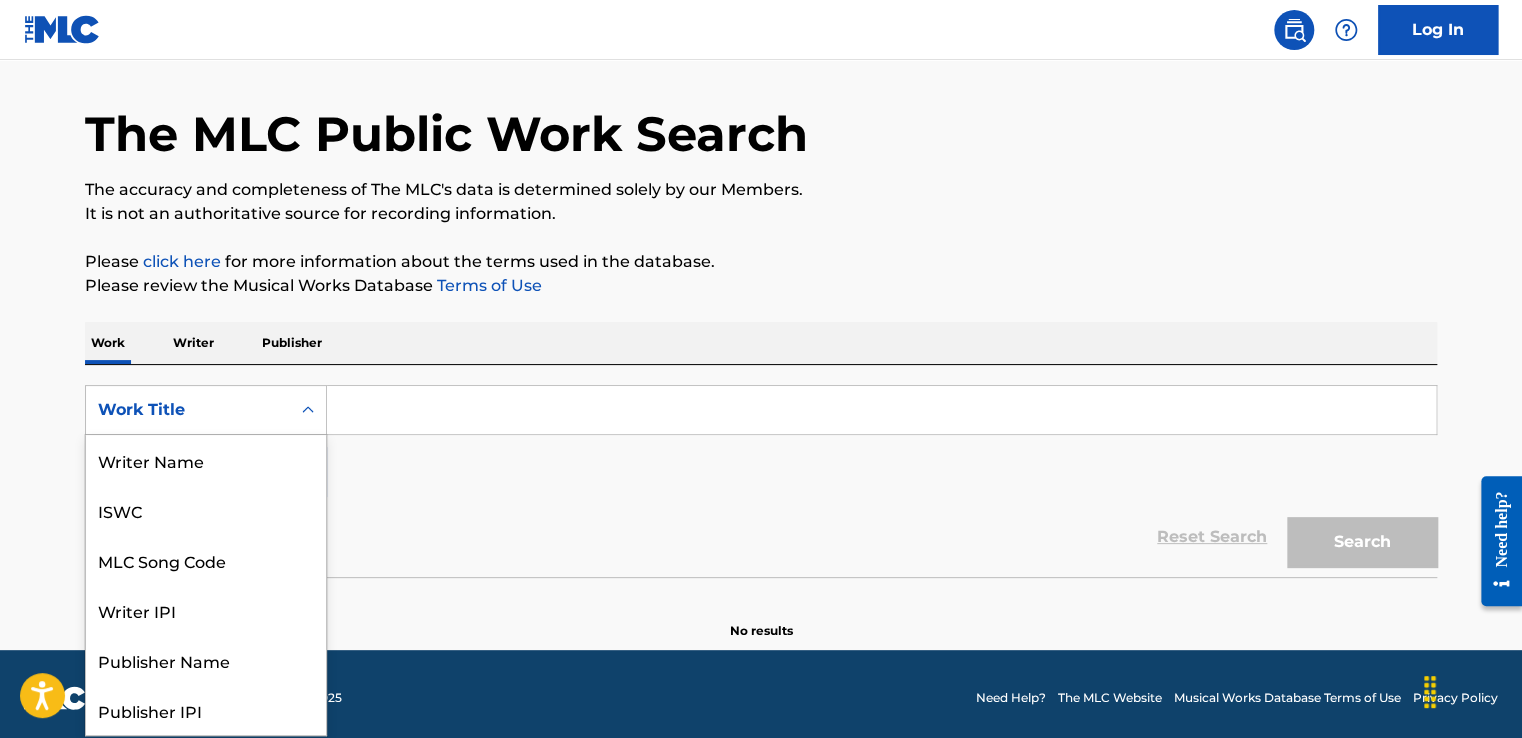 click on "Work Title" at bounding box center [188, 410] 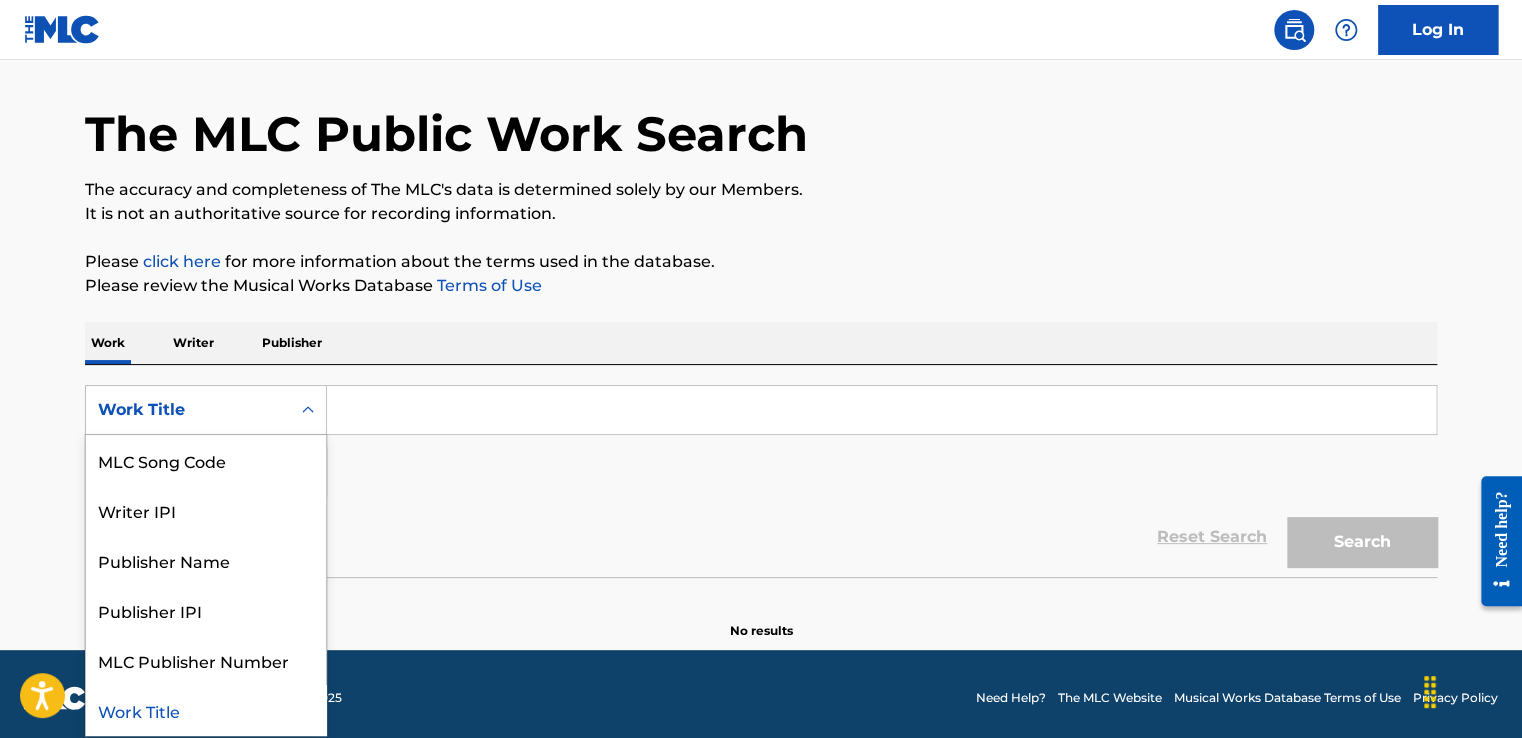 click on "Work Title" at bounding box center (206, 710) 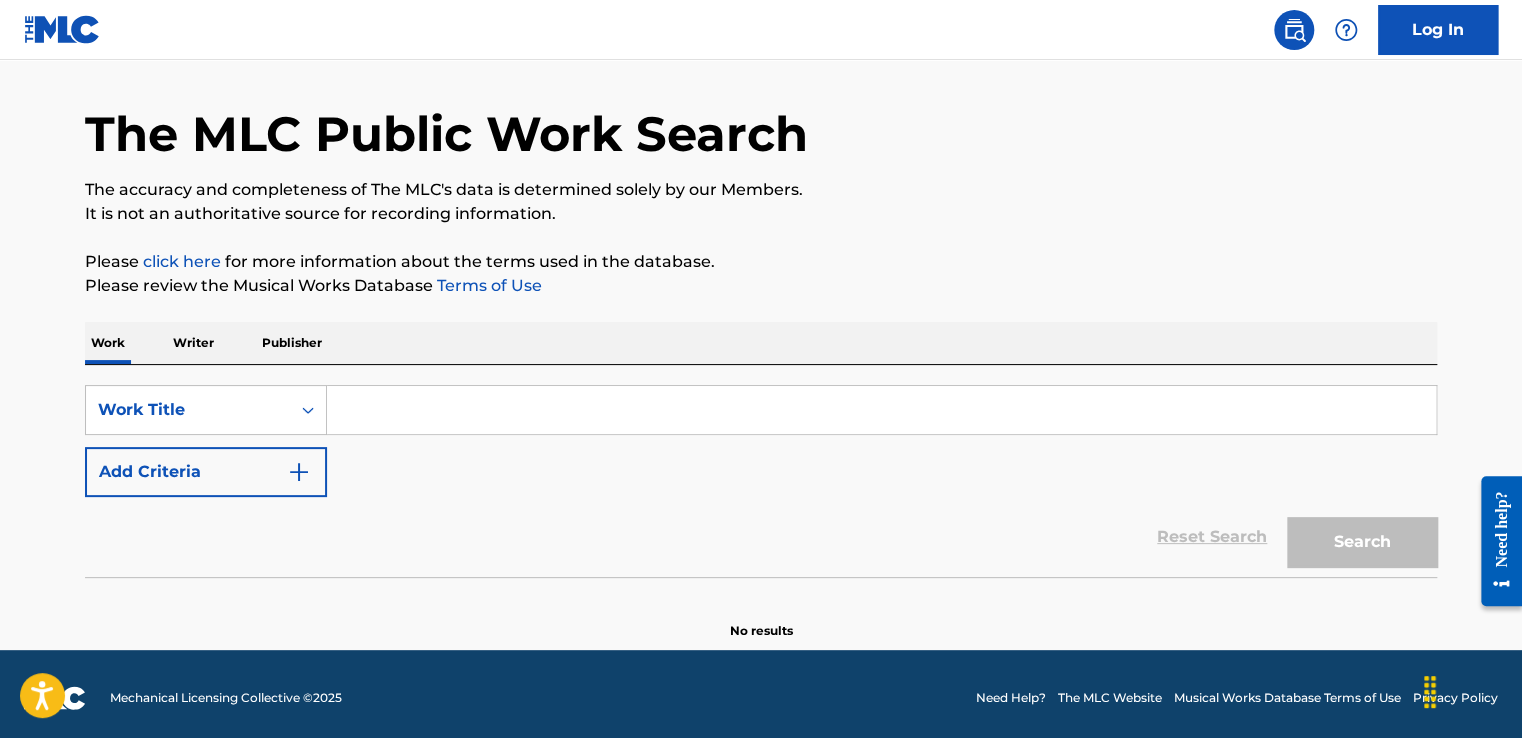 click at bounding box center (299, 472) 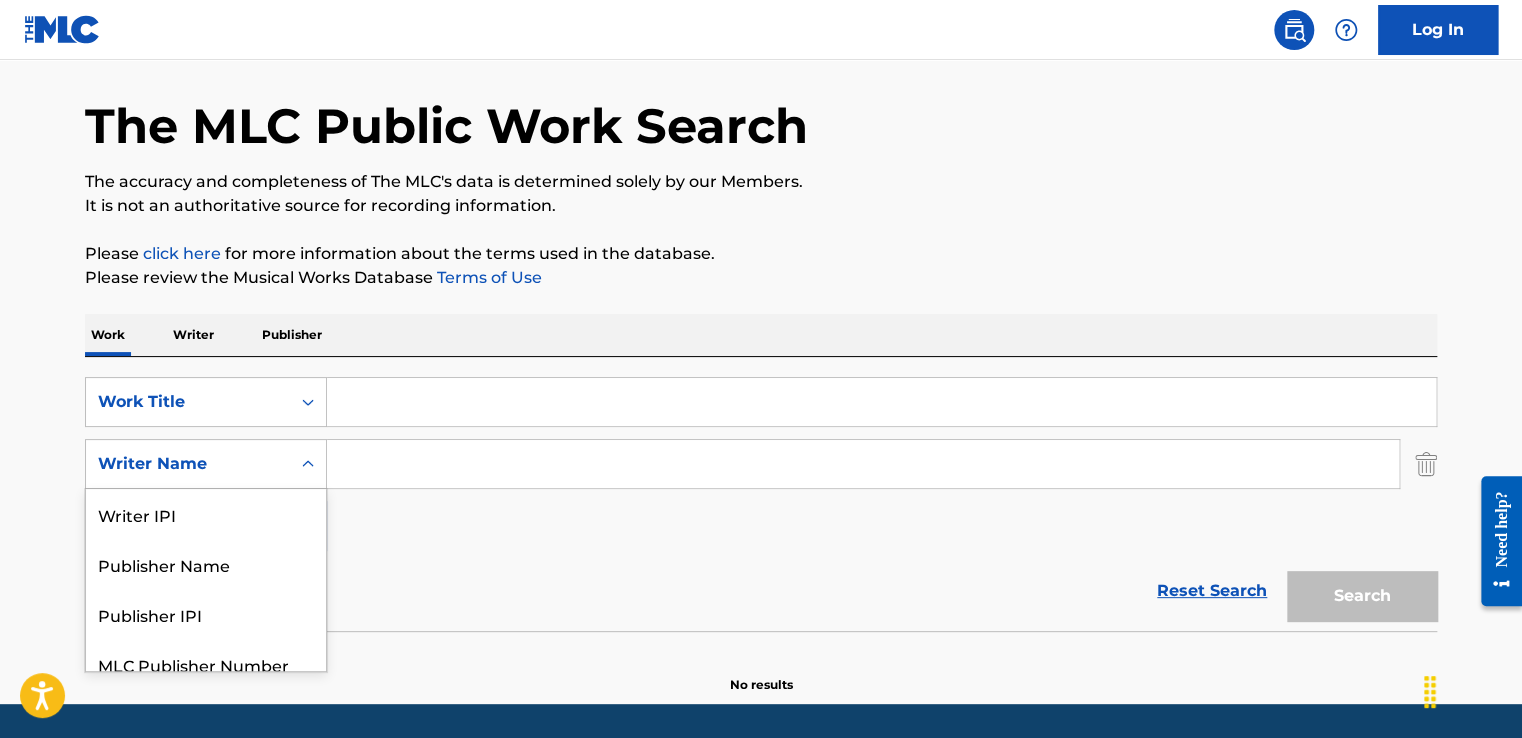 click 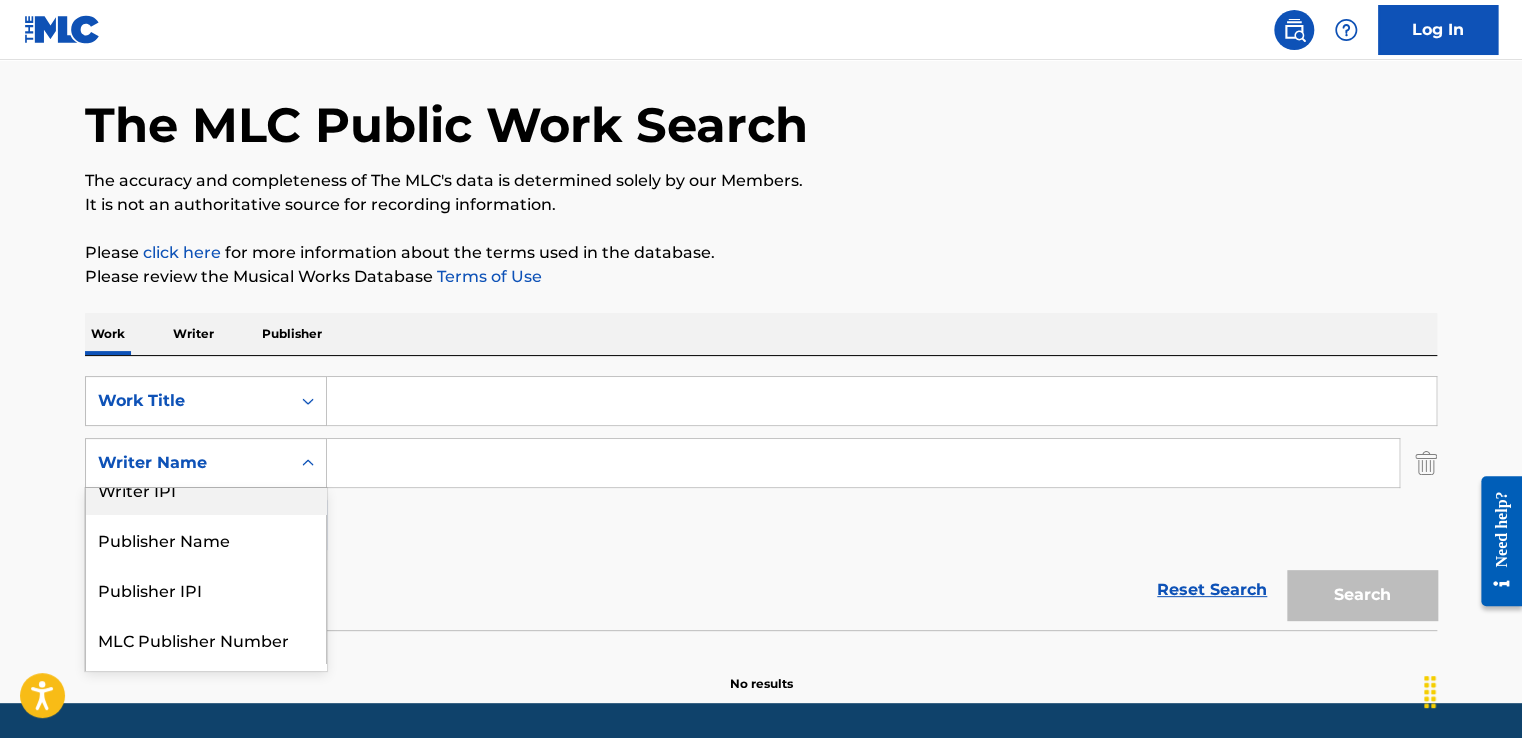 scroll, scrollTop: 0, scrollLeft: 0, axis: both 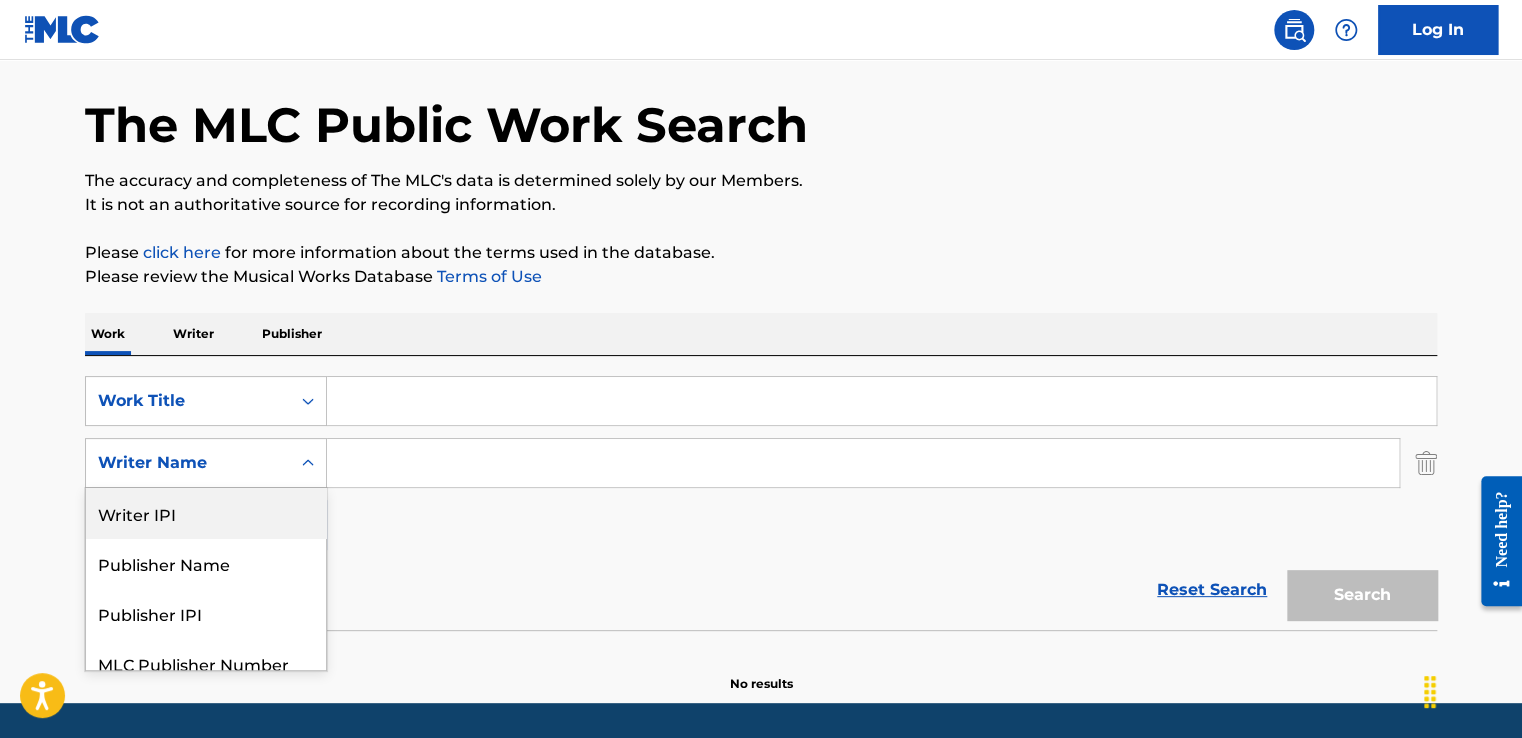 click on "Writer IPI" at bounding box center (206, 513) 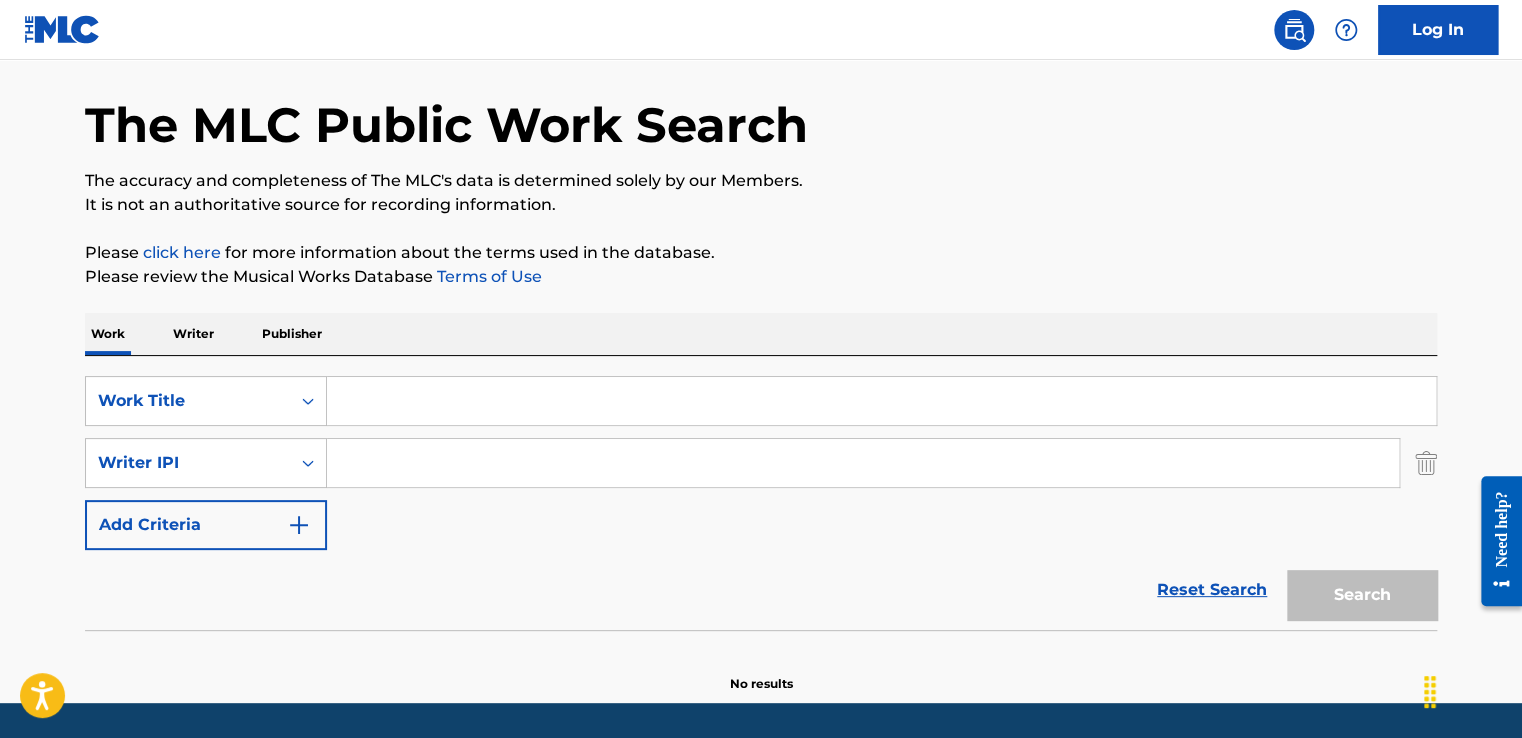 click at bounding box center [299, 525] 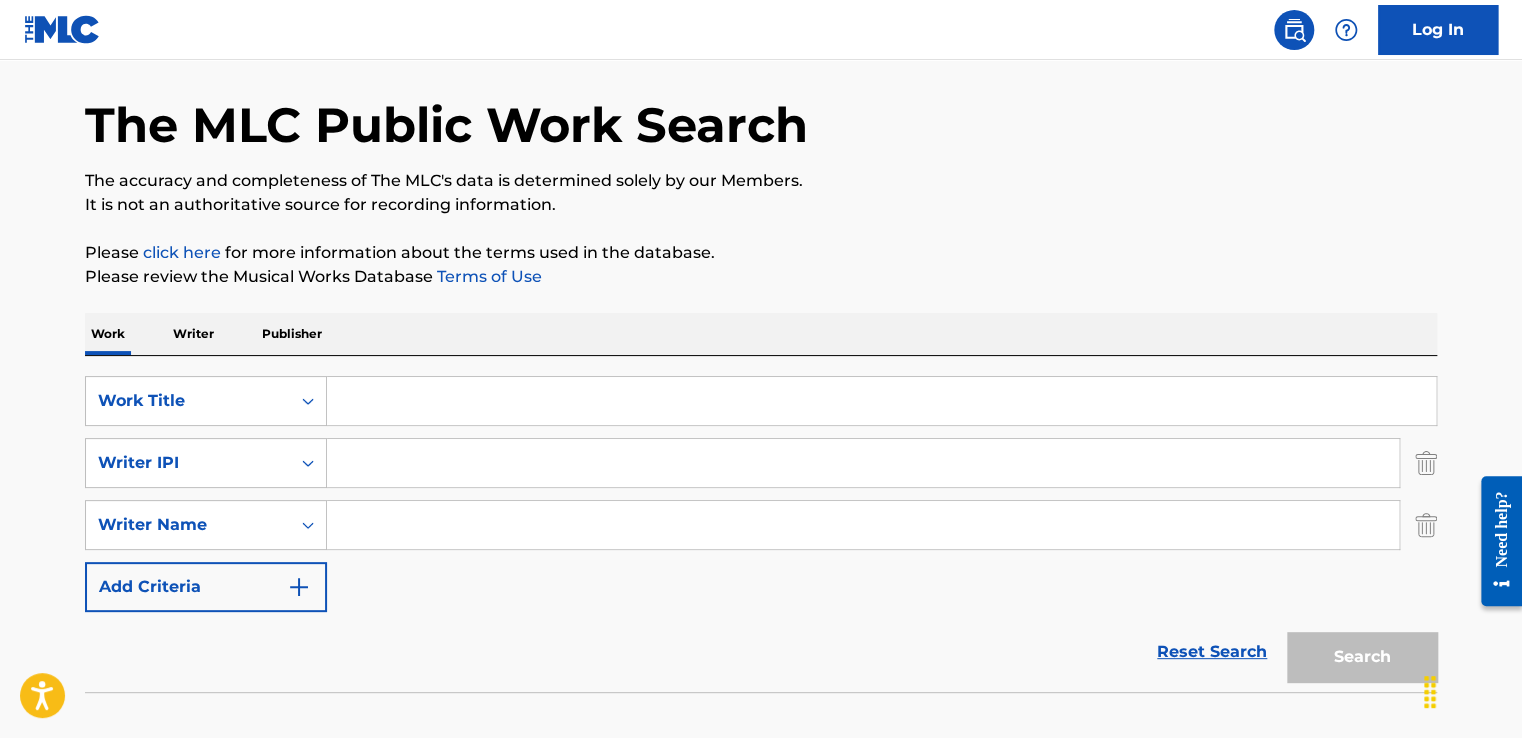 click at bounding box center [863, 525] 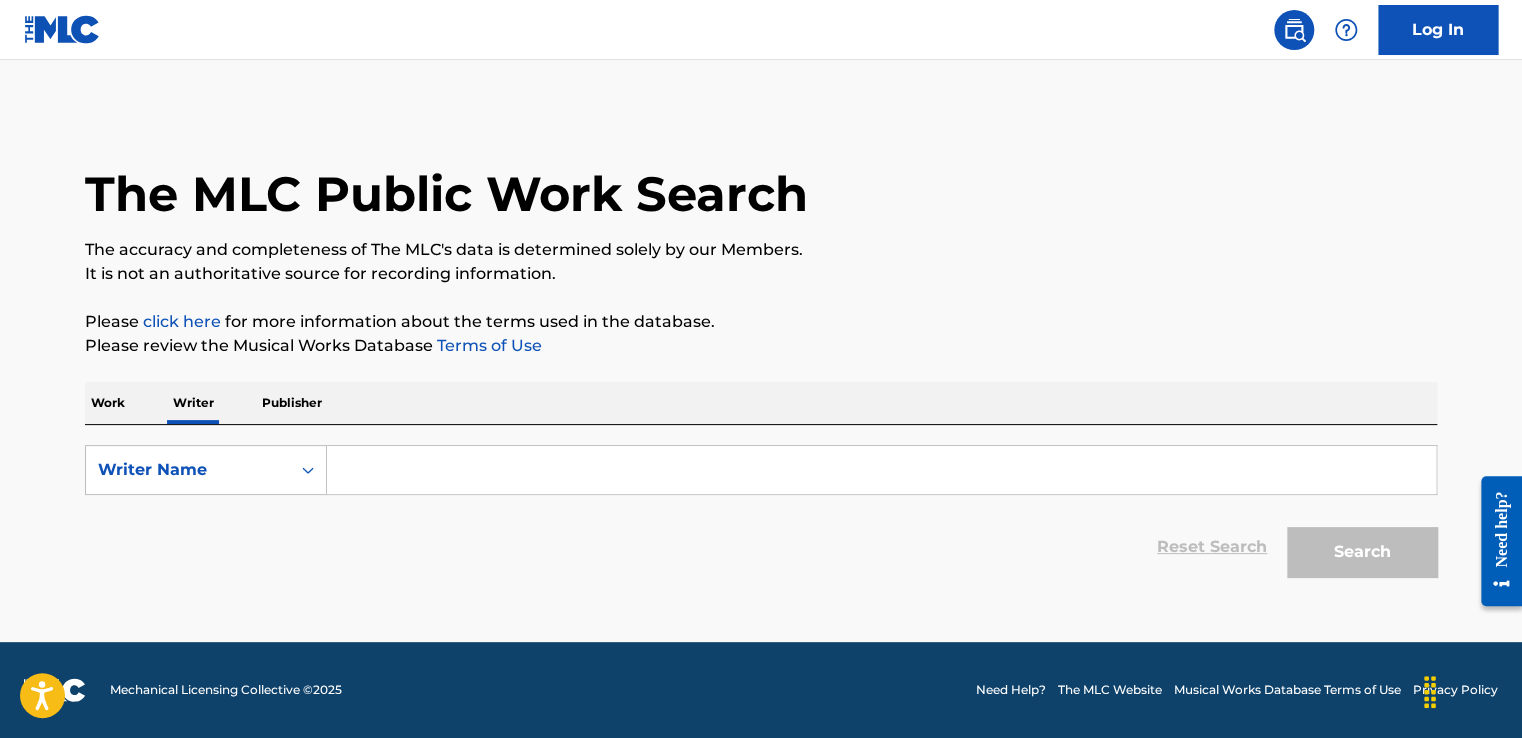 scroll, scrollTop: 0, scrollLeft: 0, axis: both 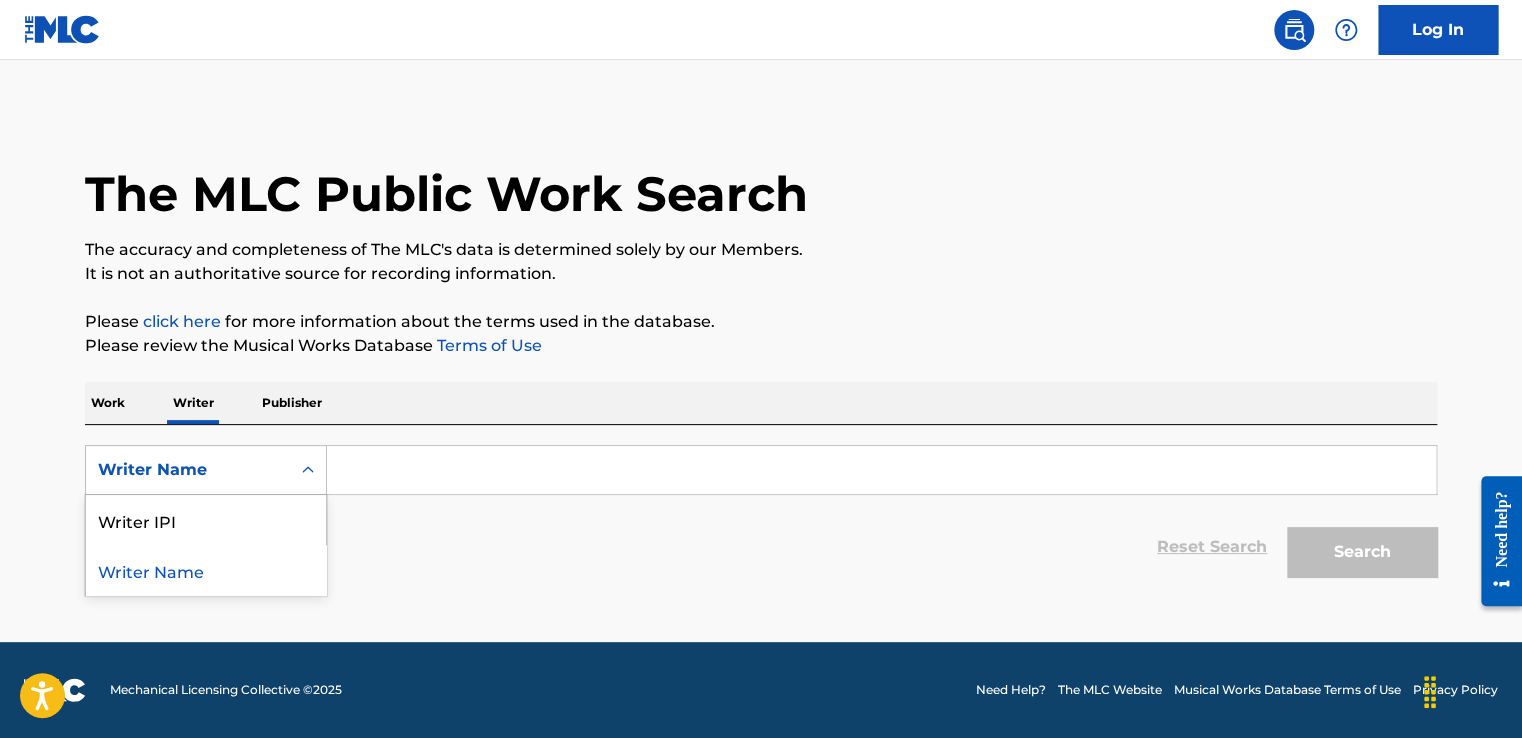 click 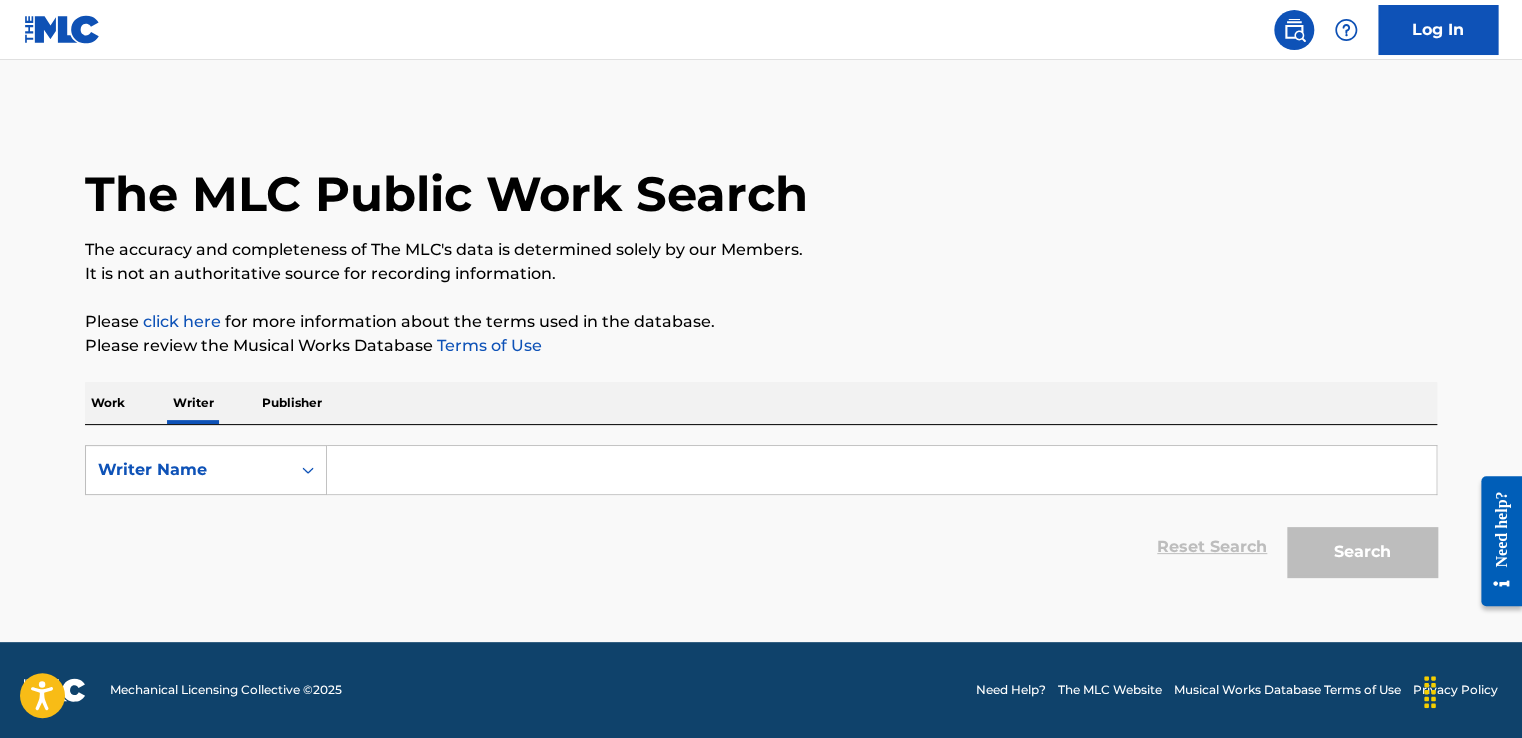 click on "Publisher" at bounding box center [292, 403] 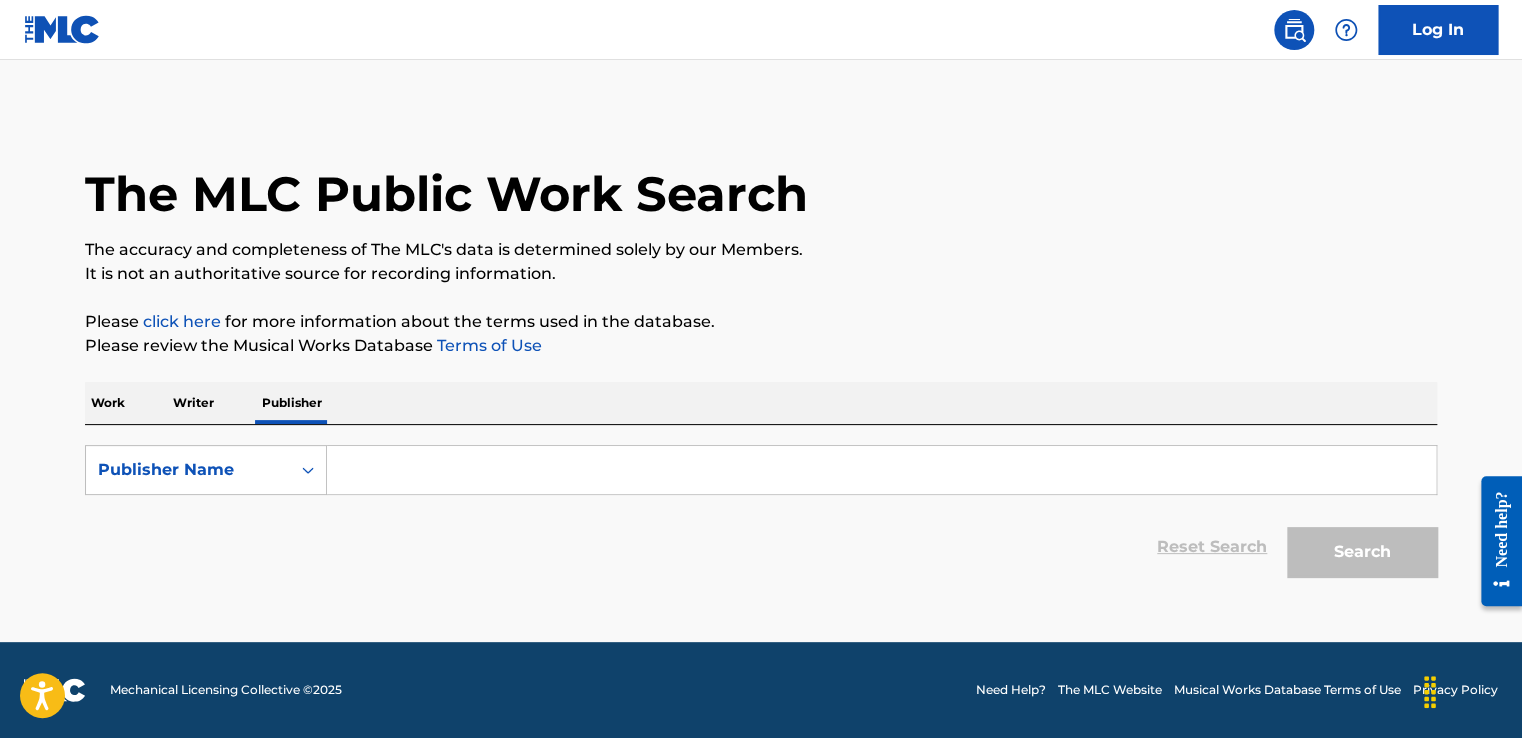 click on "Work" at bounding box center [108, 403] 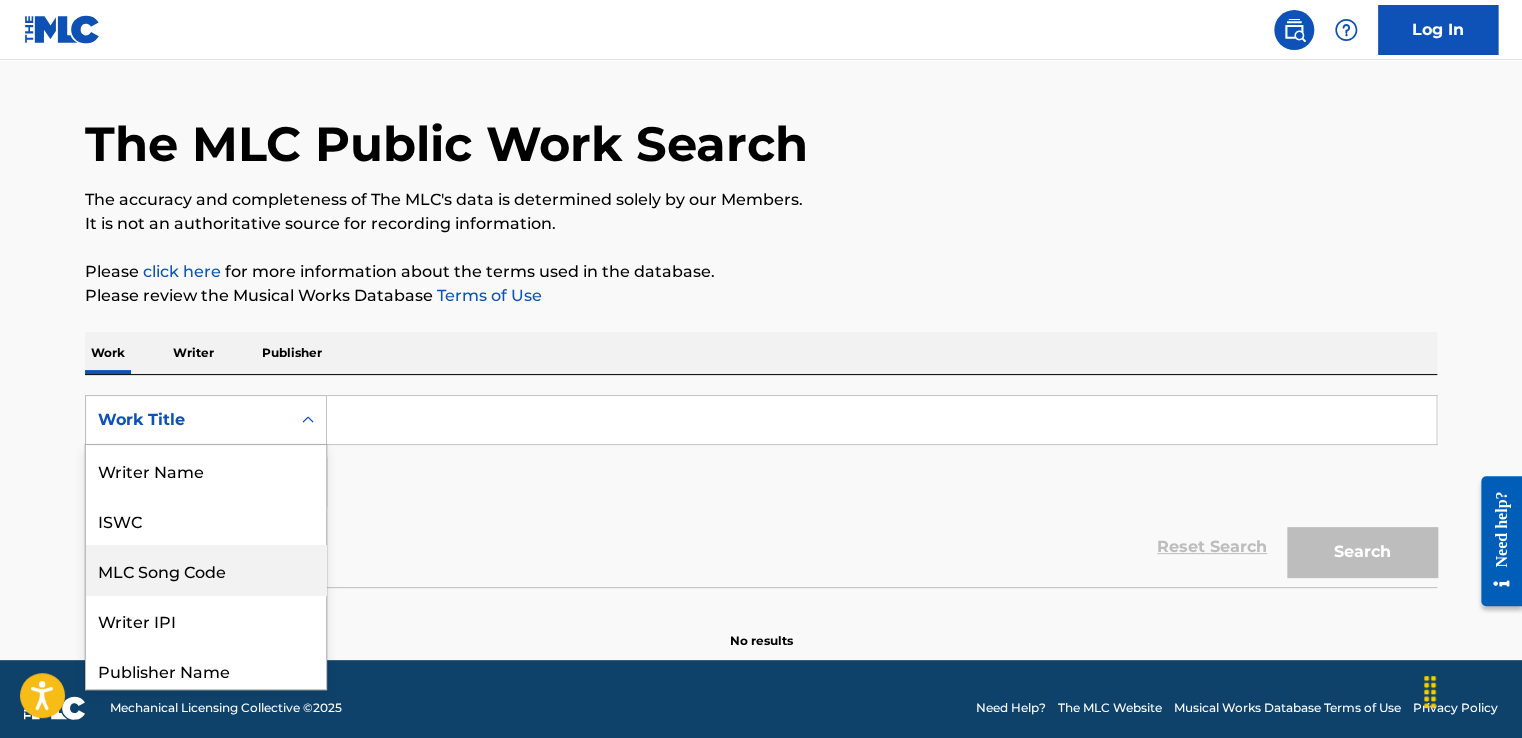 scroll, scrollTop: 57, scrollLeft: 0, axis: vertical 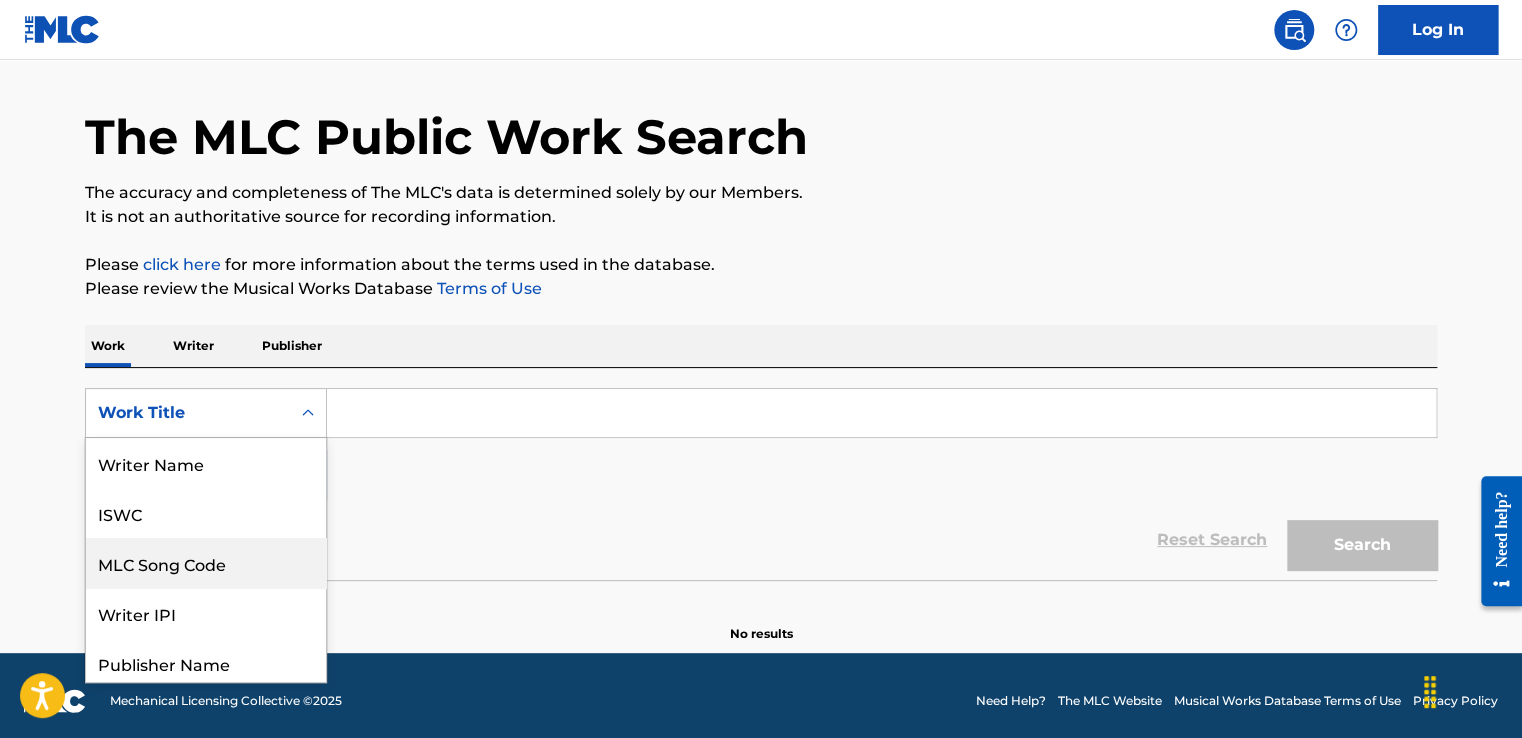 click on "8 results available. Use Up and Down to choose options, press Enter to select the currently focused option, press Escape to exit the menu, press Tab to select the option and exit the menu. Work Title Writer Name ISWC MLC Song Code Writer IPI Publisher Name Publisher IPI MLC Publisher Number Work Title" at bounding box center (206, 413) 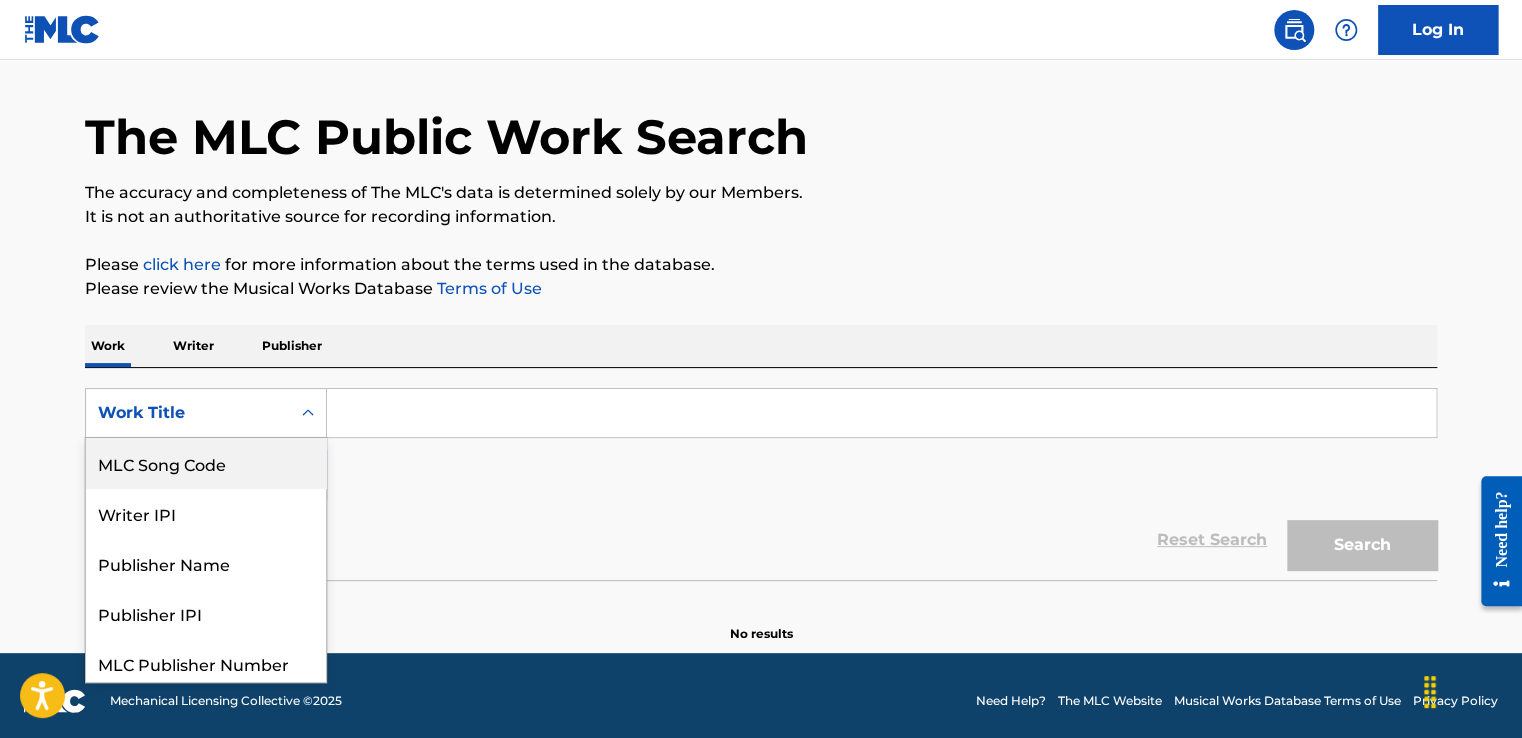 click on "MLC Song Code" at bounding box center (206, 463) 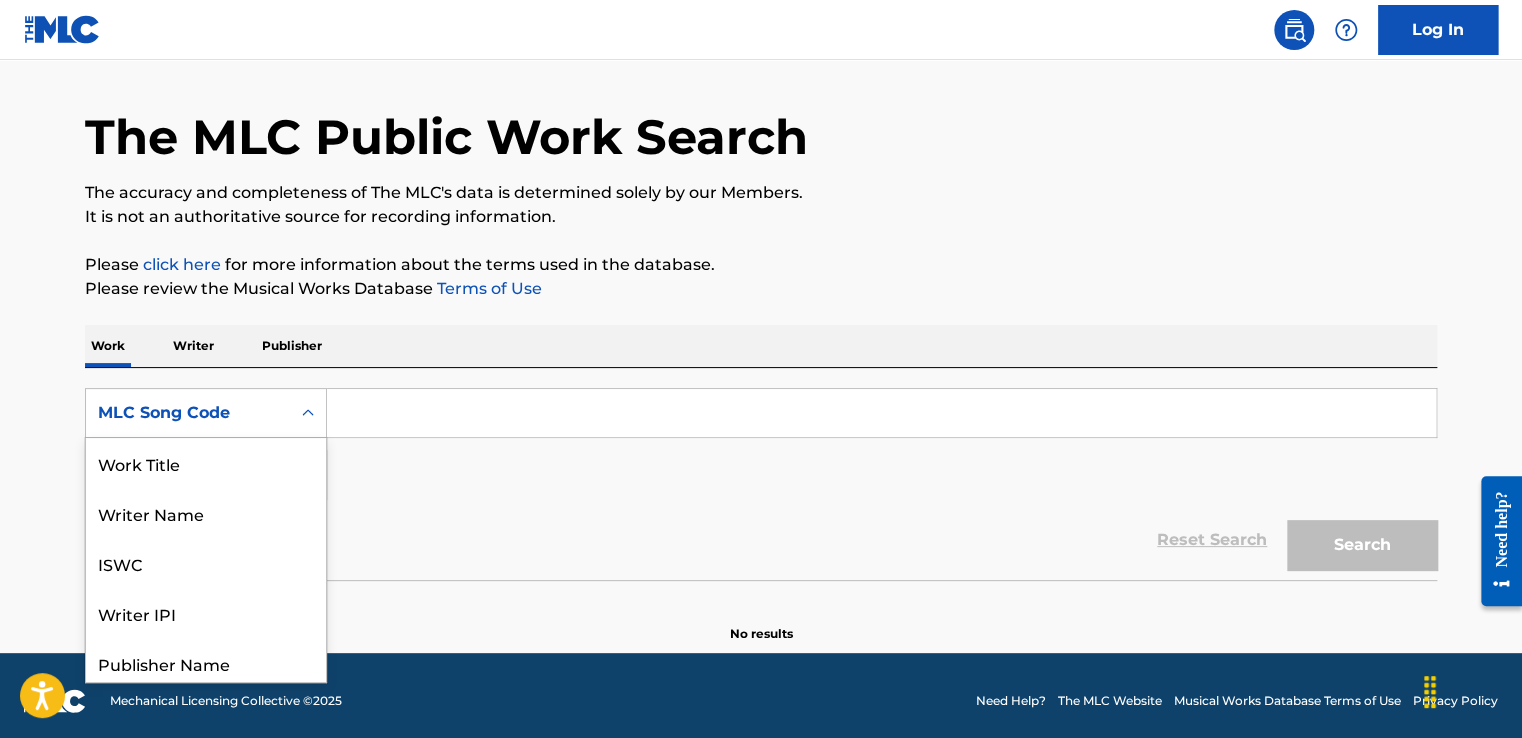 click 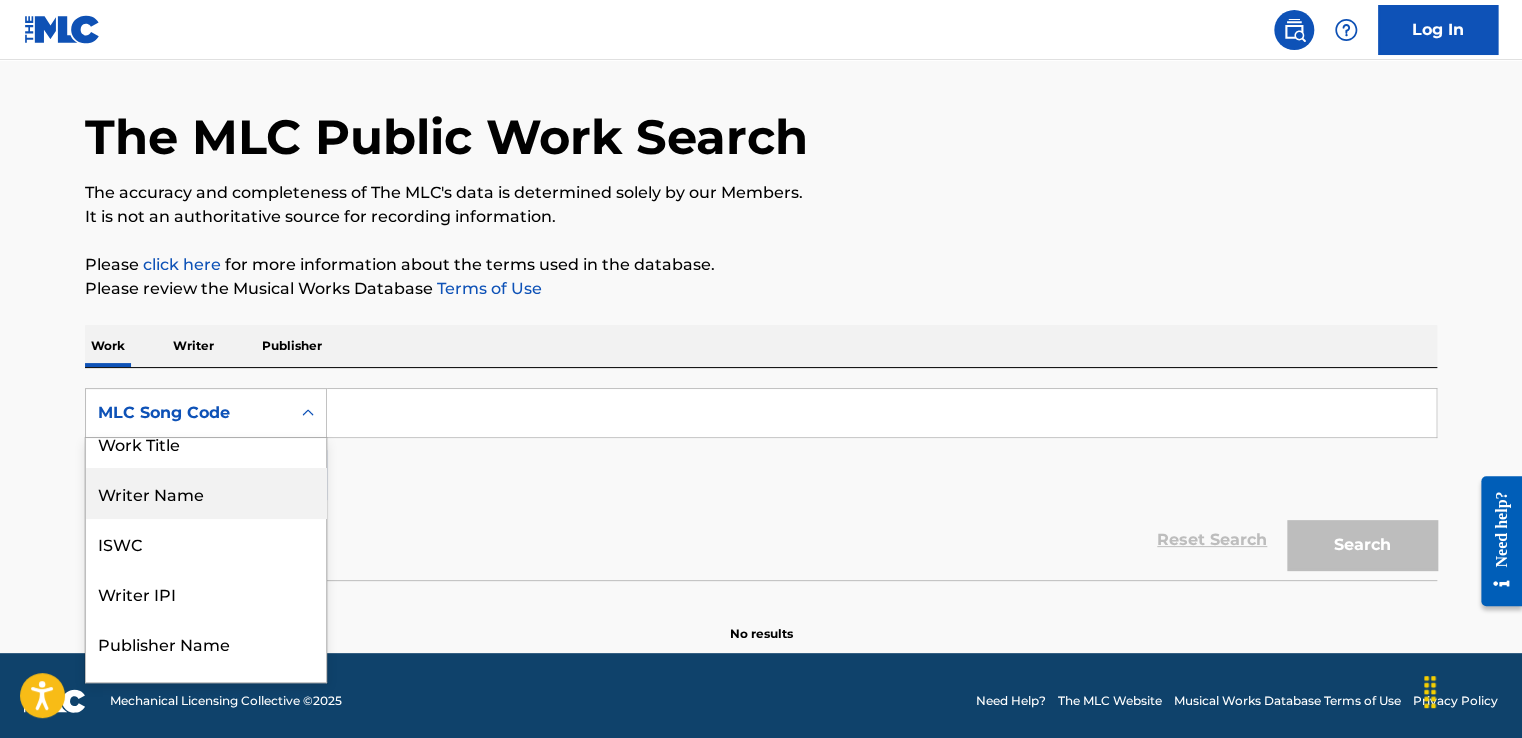 scroll, scrollTop: 0, scrollLeft: 0, axis: both 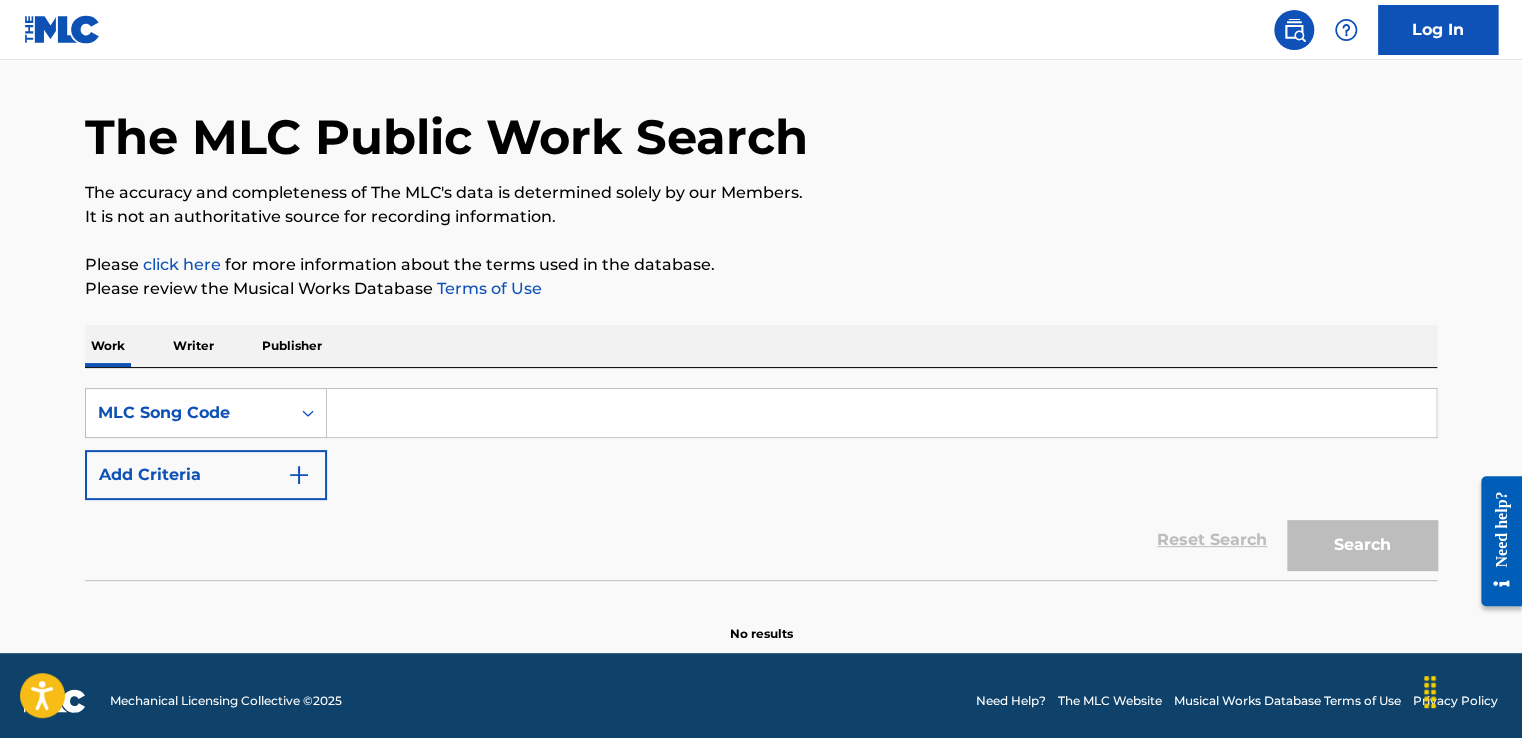 click on "The MLC Public Work Search The accuracy and completeness of The MLC's data is determined solely by our Members. It is not an authoritative source for recording information. Please   click here   for more information about the terms used in the database. Please review the Musical Works Database   Terms of Use Work Writer Publisher SearchWithCriteria033e4ca1-7ad0-44ae-bceb-2a2cec8188ef MLC Song Code Add Criteria Reset Search Search No results" at bounding box center [761, 348] 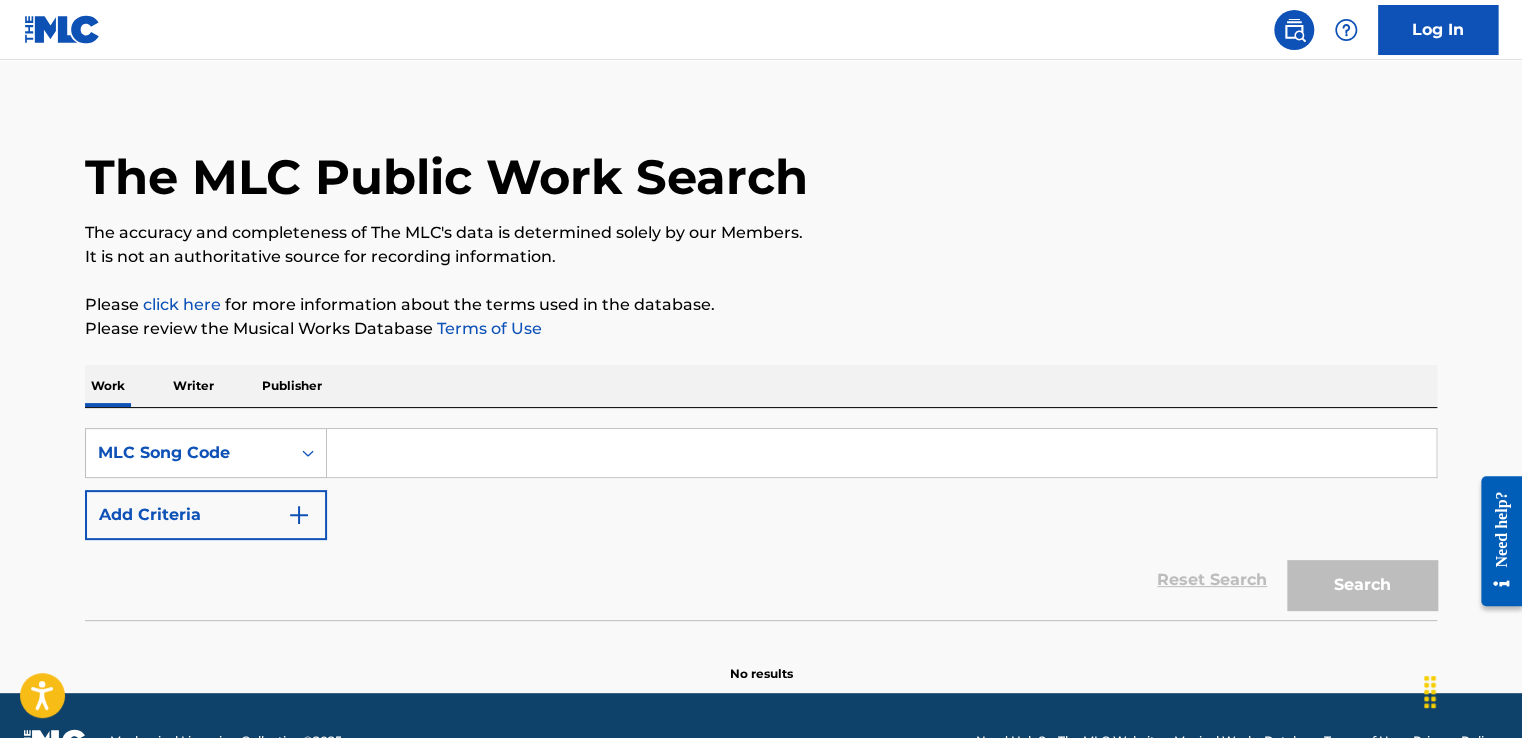 scroll, scrollTop: 0, scrollLeft: 0, axis: both 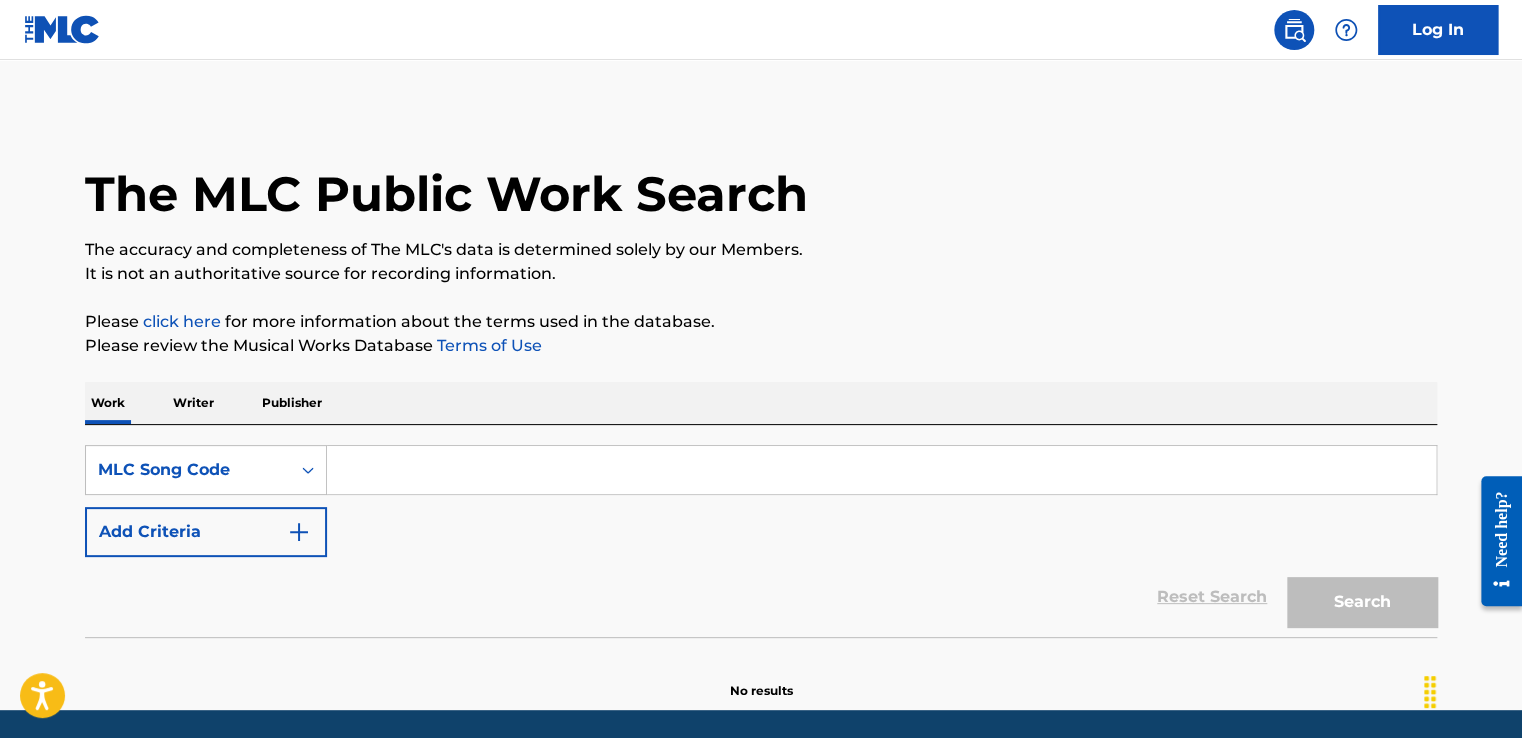 click at bounding box center [62, 29] 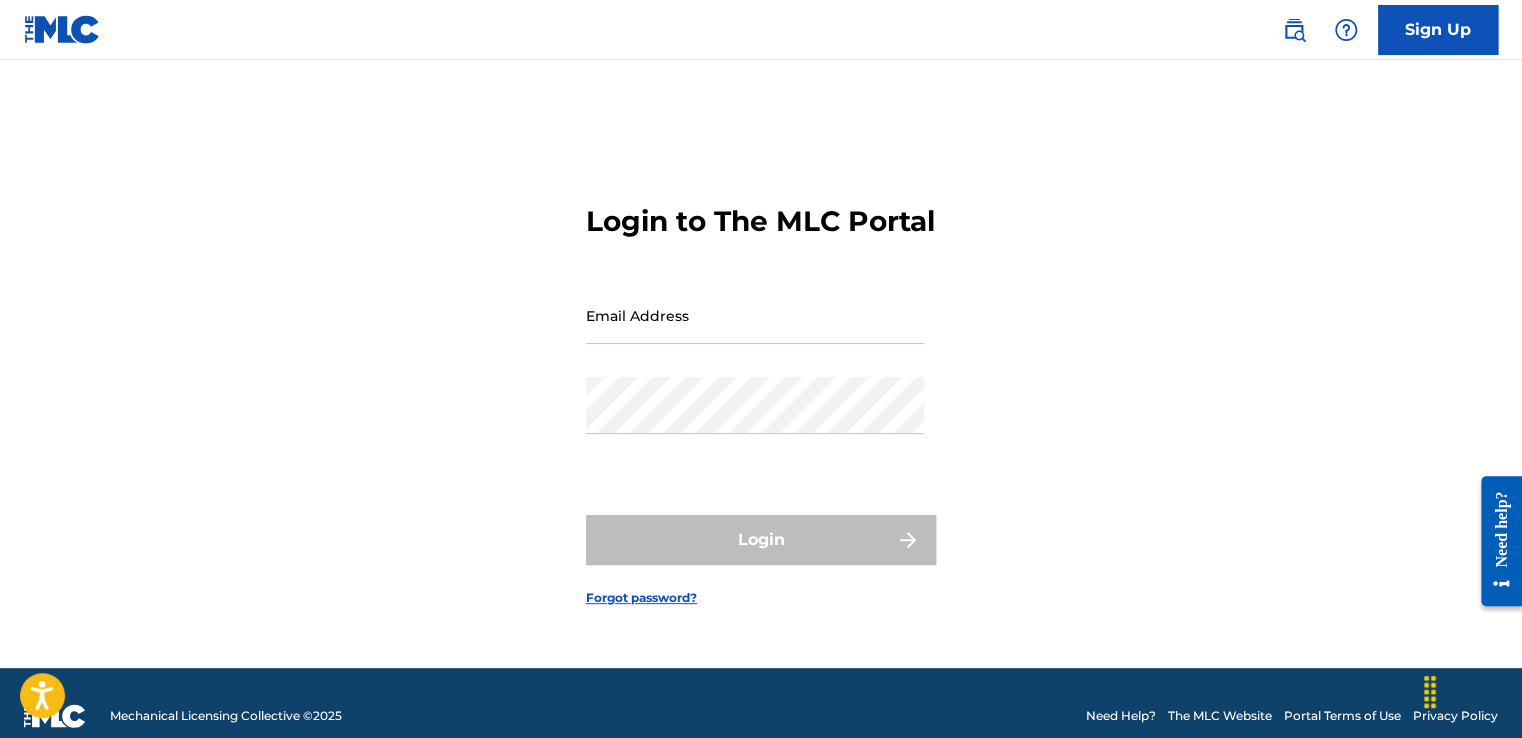 type on "[EMAIL]" 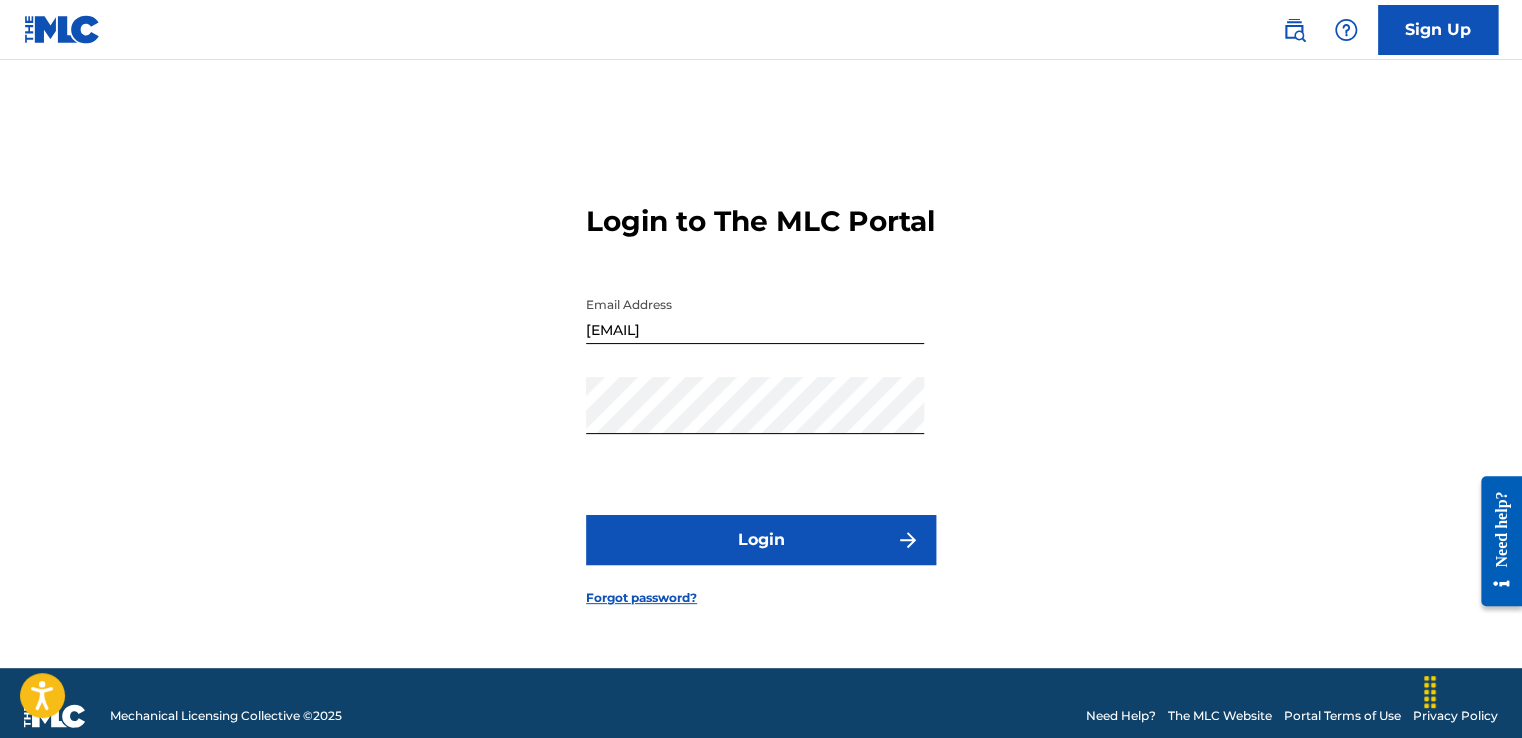 click on "Login" at bounding box center [761, 540] 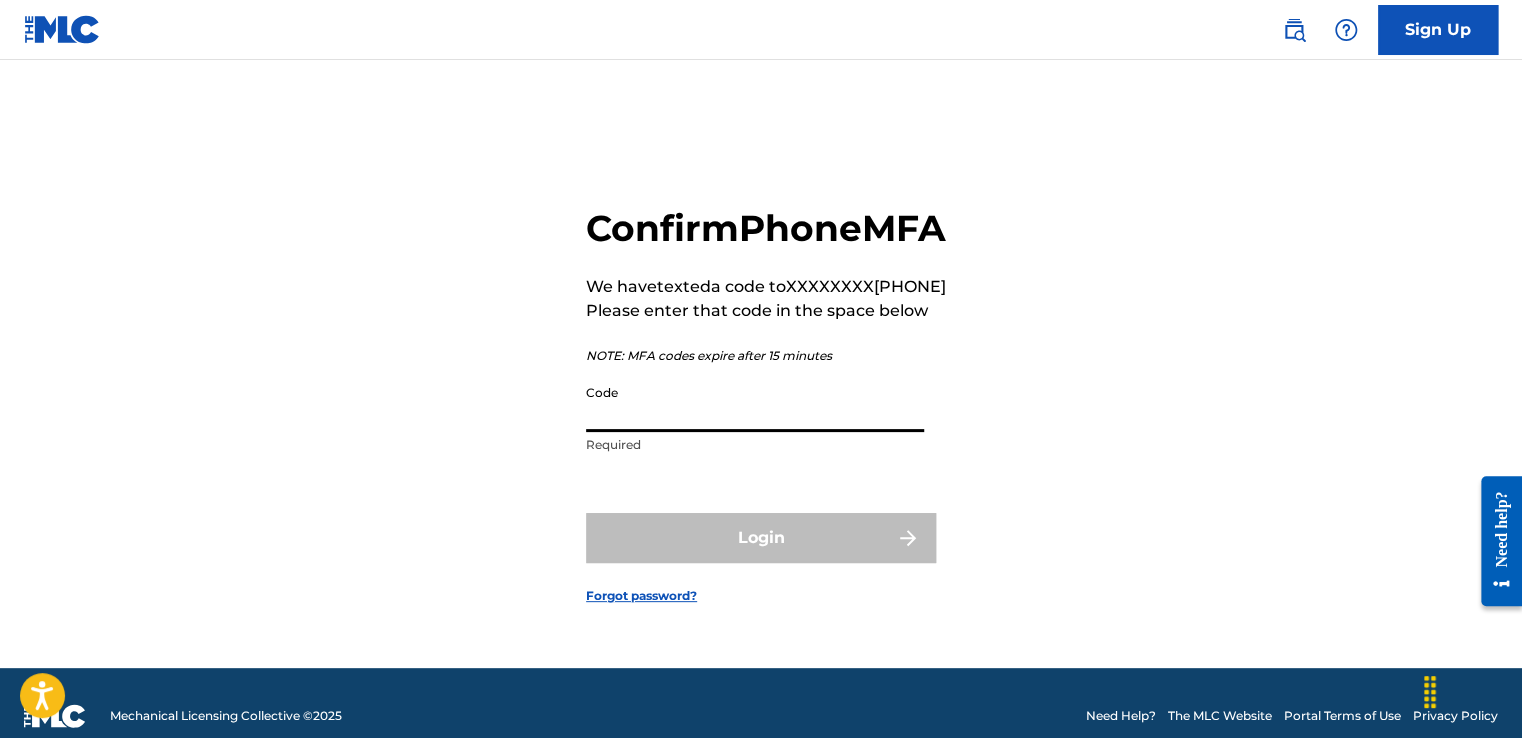 click on "Code" at bounding box center (755, 403) 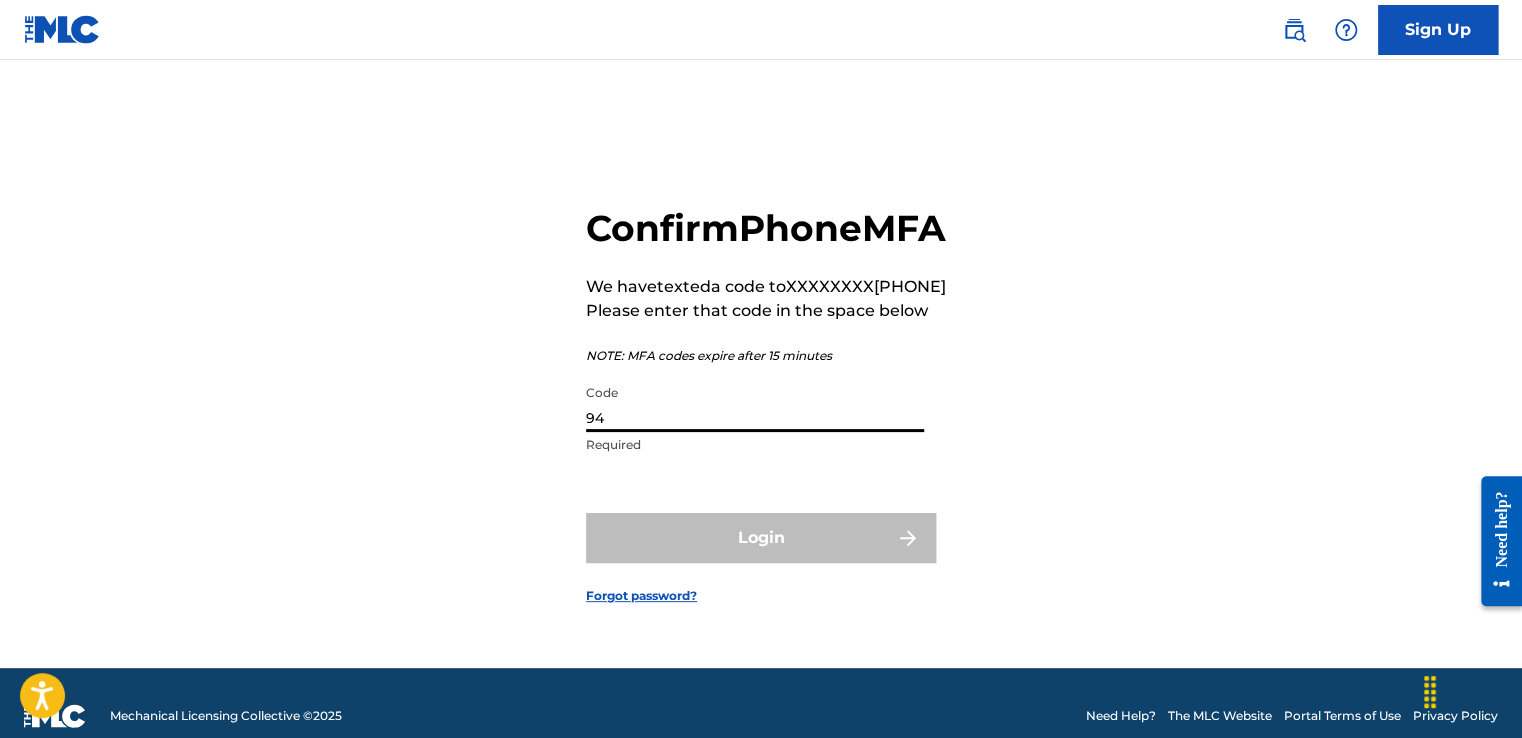 type on "9" 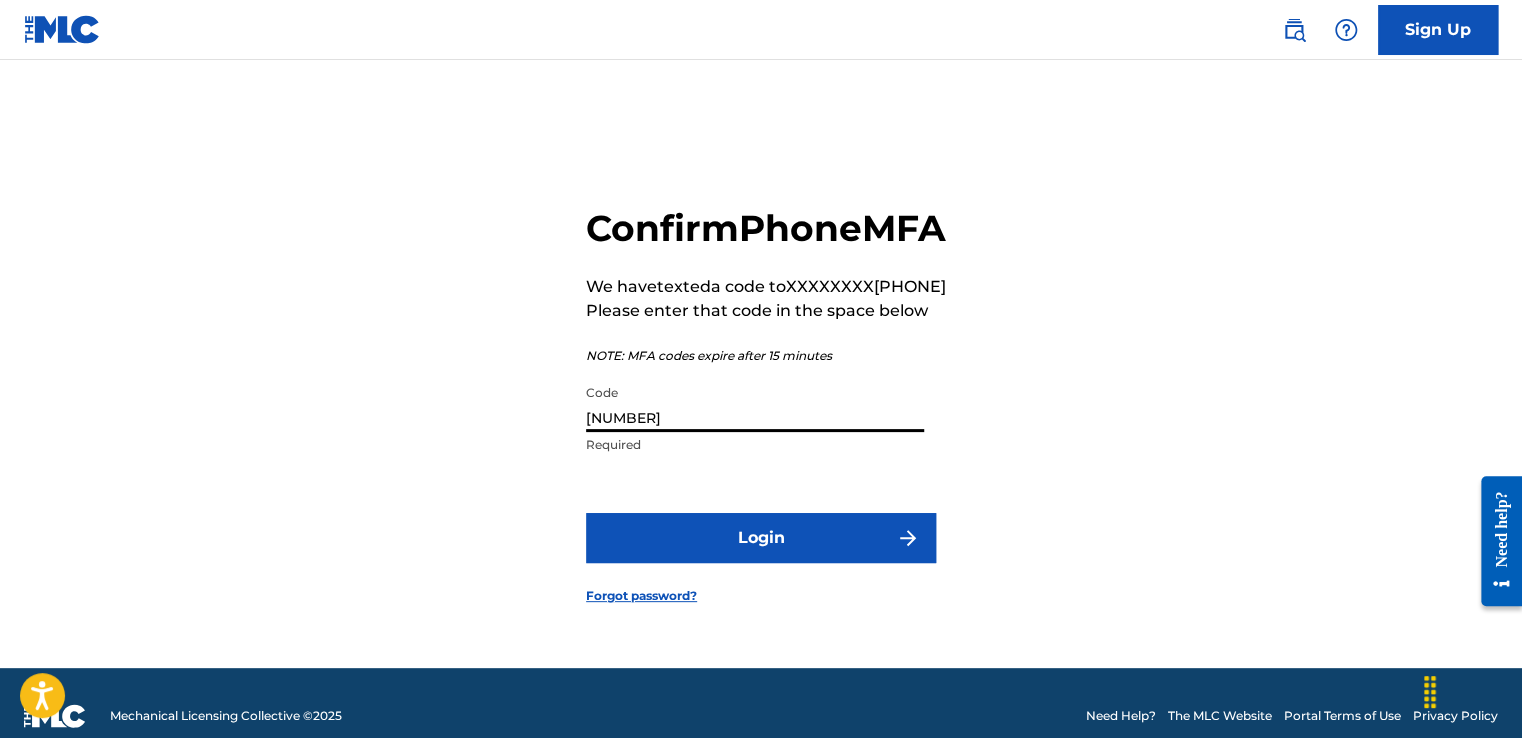 type on "[NUMBER]" 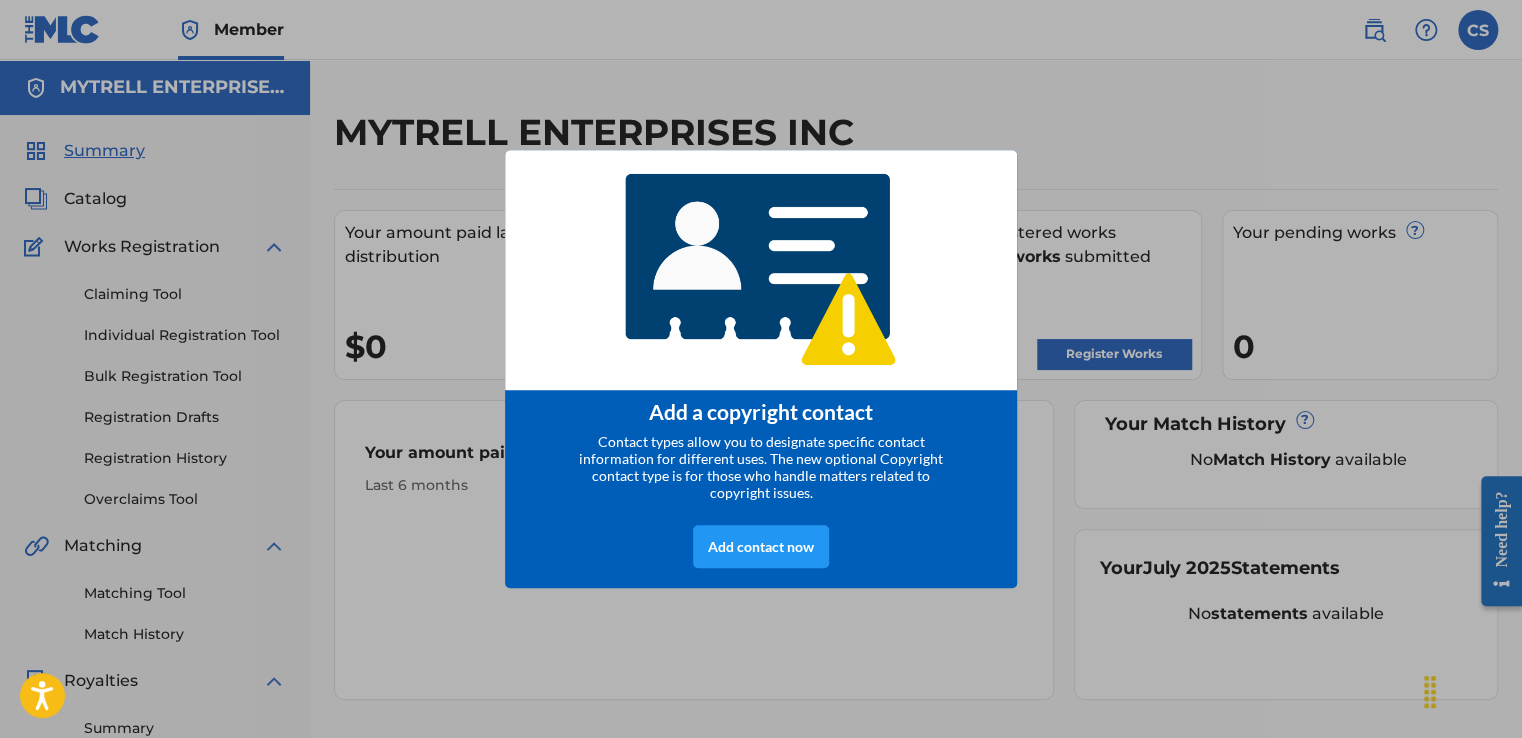 scroll, scrollTop: 0, scrollLeft: 0, axis: both 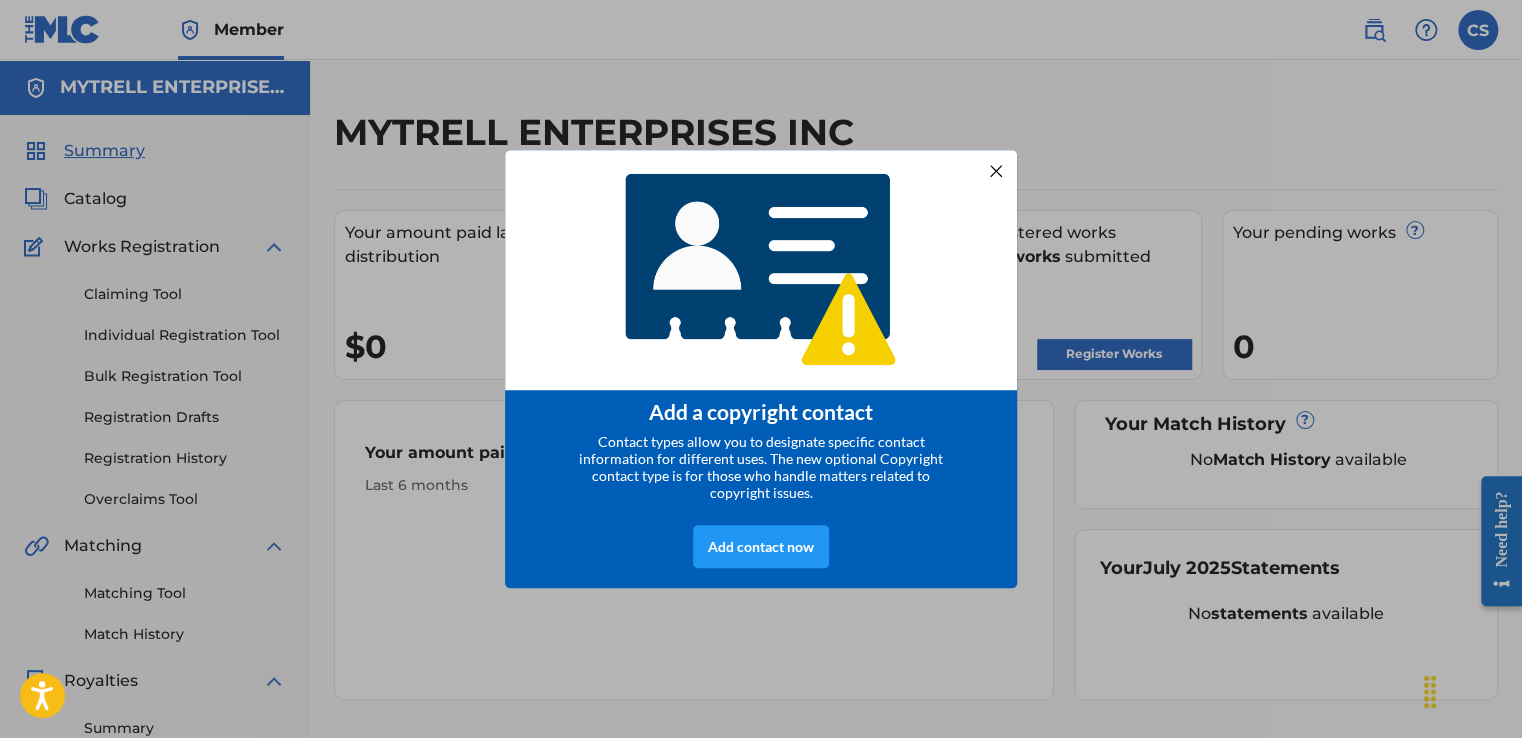 click at bounding box center (996, 171) 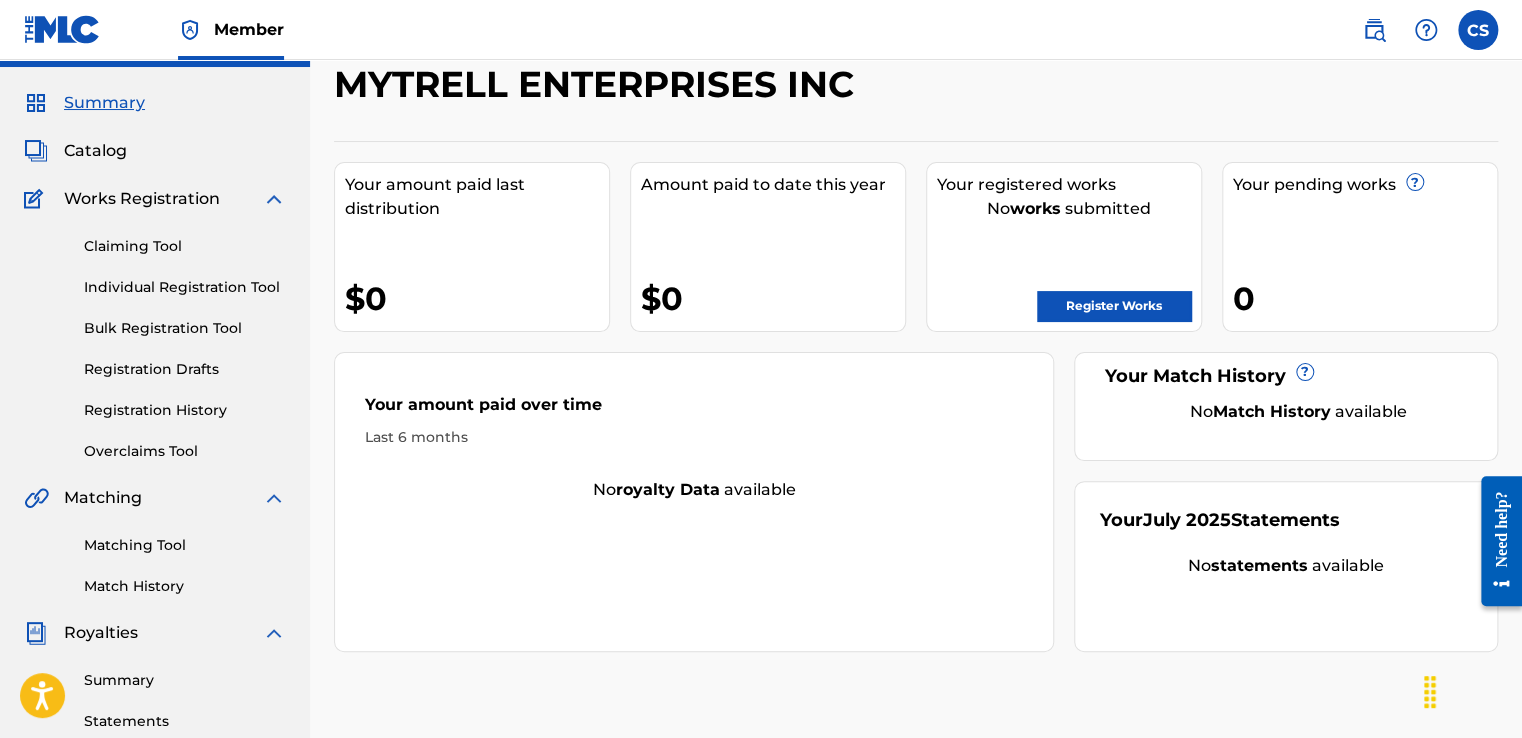 scroll, scrollTop: 47, scrollLeft: 0, axis: vertical 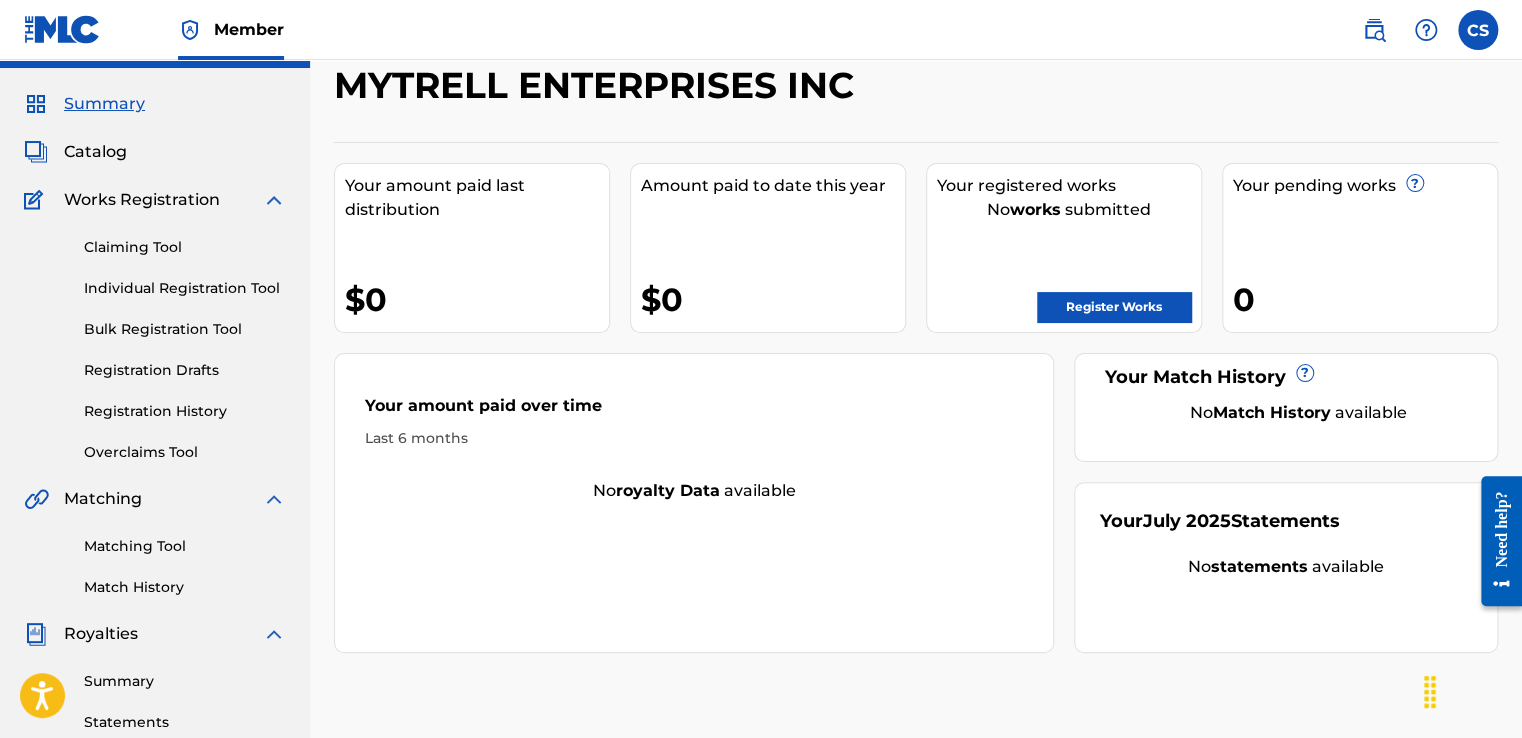click on "Register Works" at bounding box center [1114, 307] 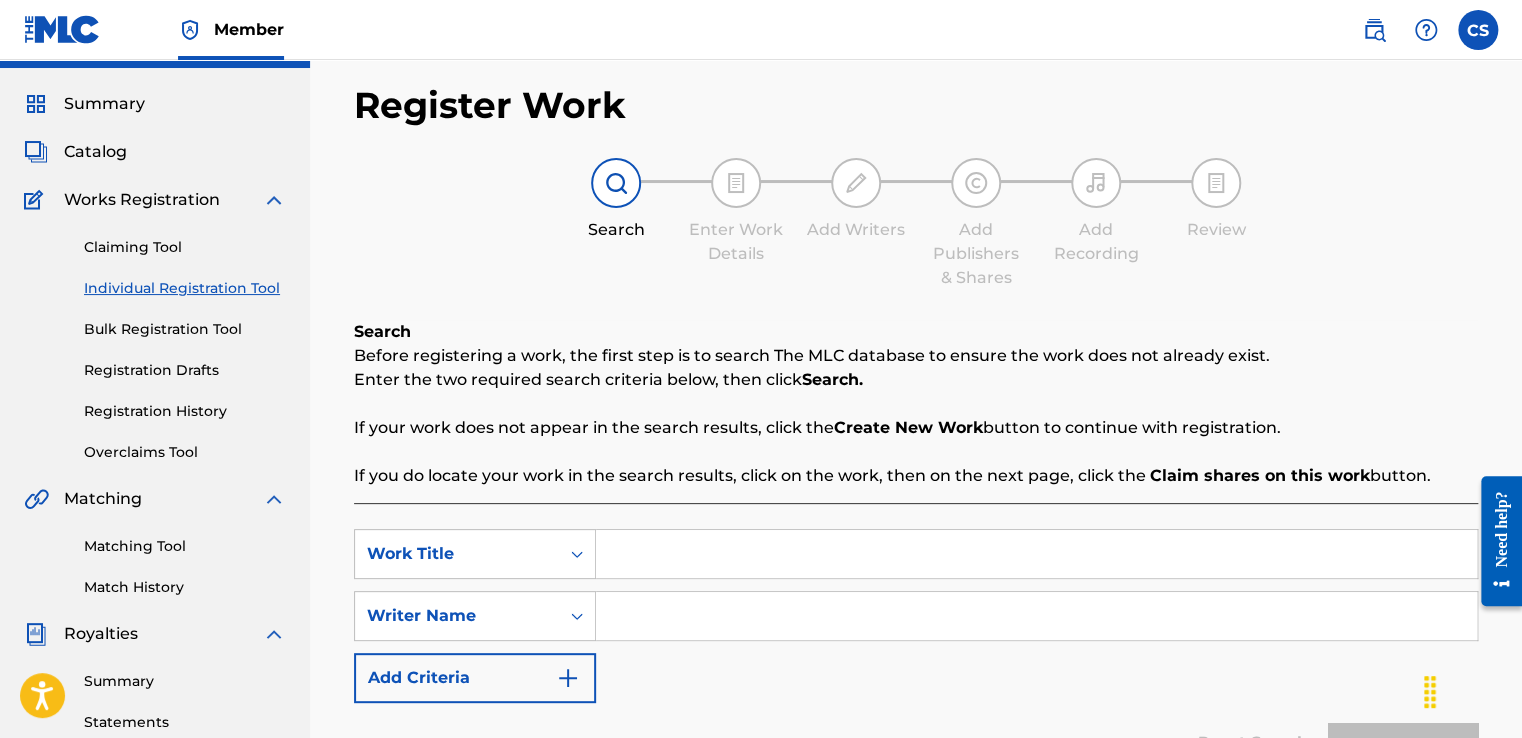 scroll, scrollTop: 0, scrollLeft: 0, axis: both 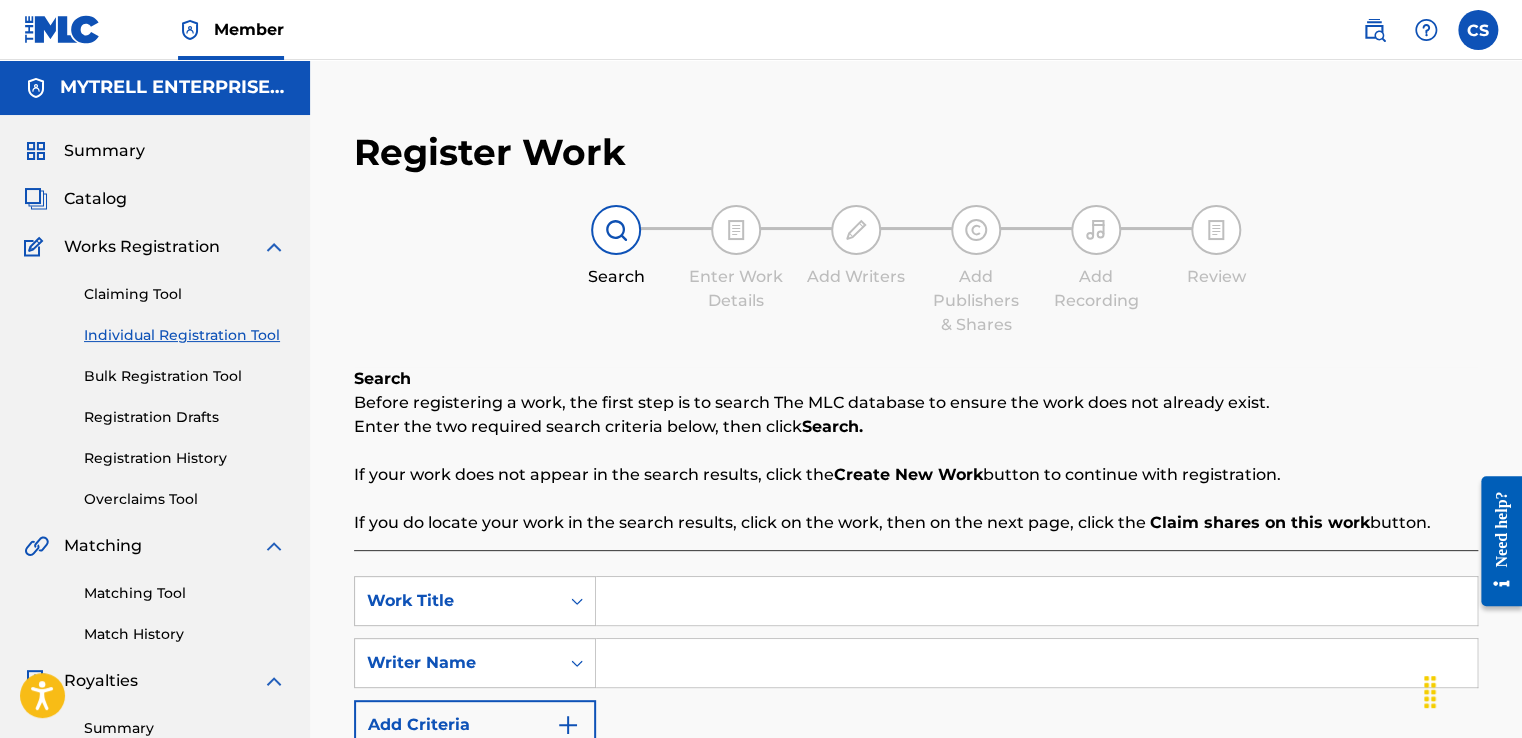 click at bounding box center [1036, 601] 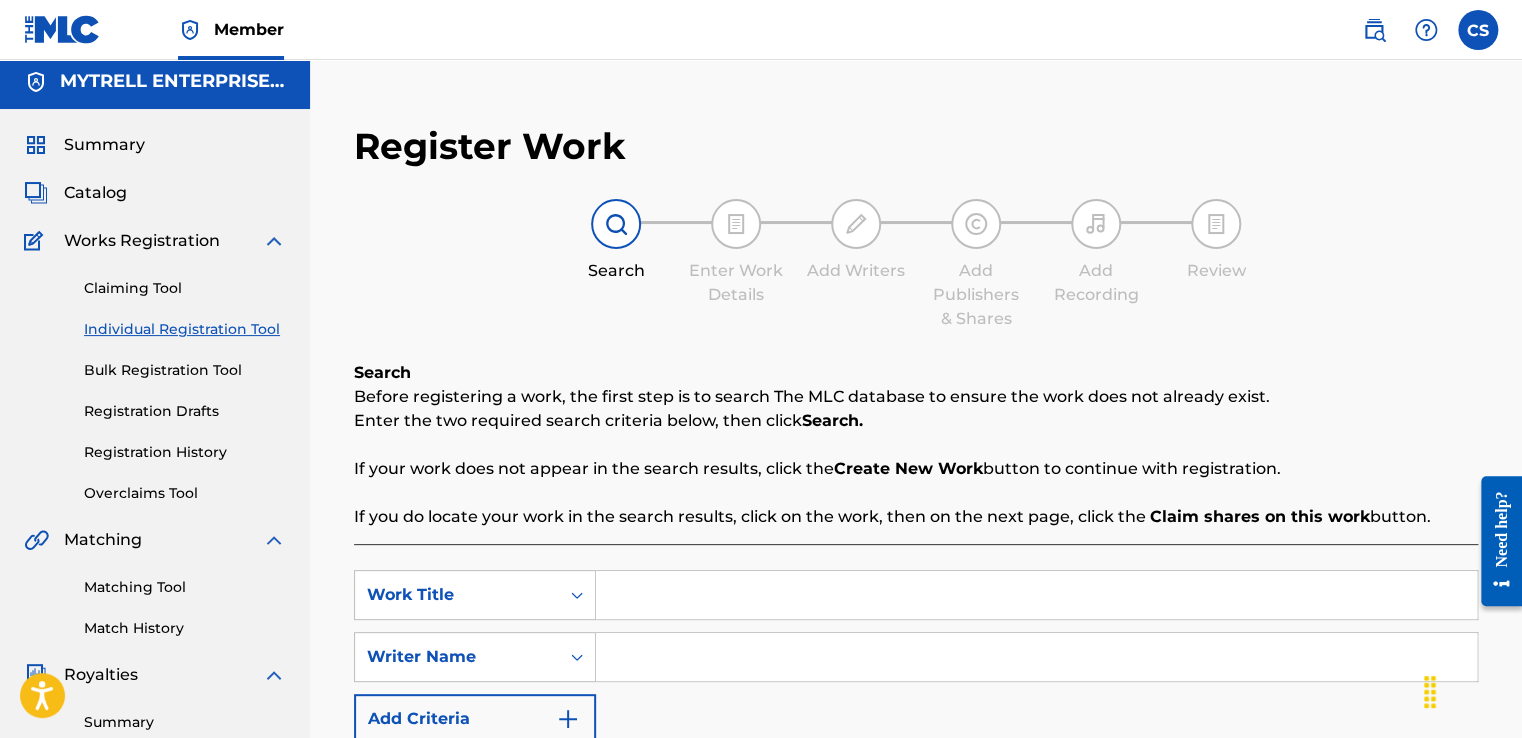 scroll, scrollTop: 10, scrollLeft: 0, axis: vertical 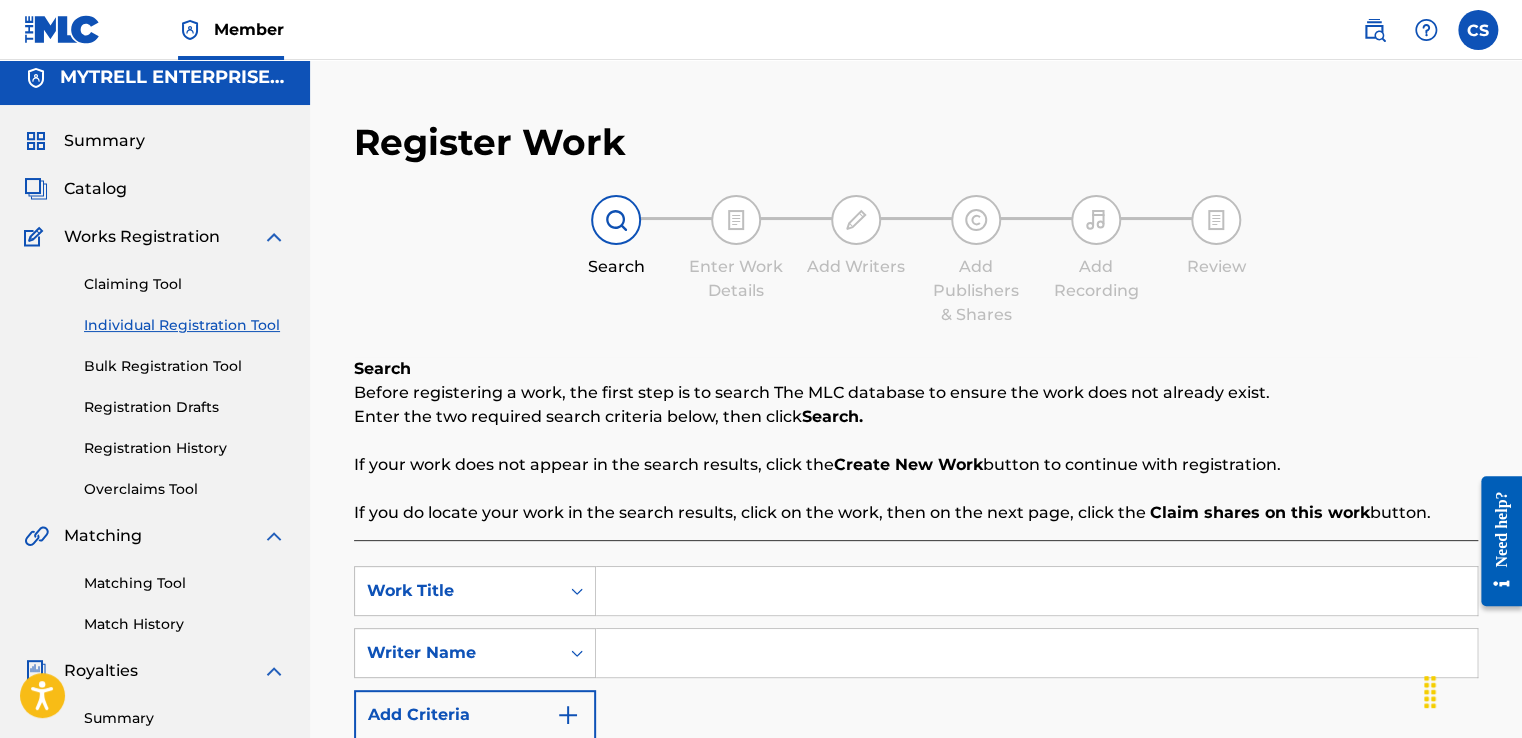 click on "Member" at bounding box center (249, 29) 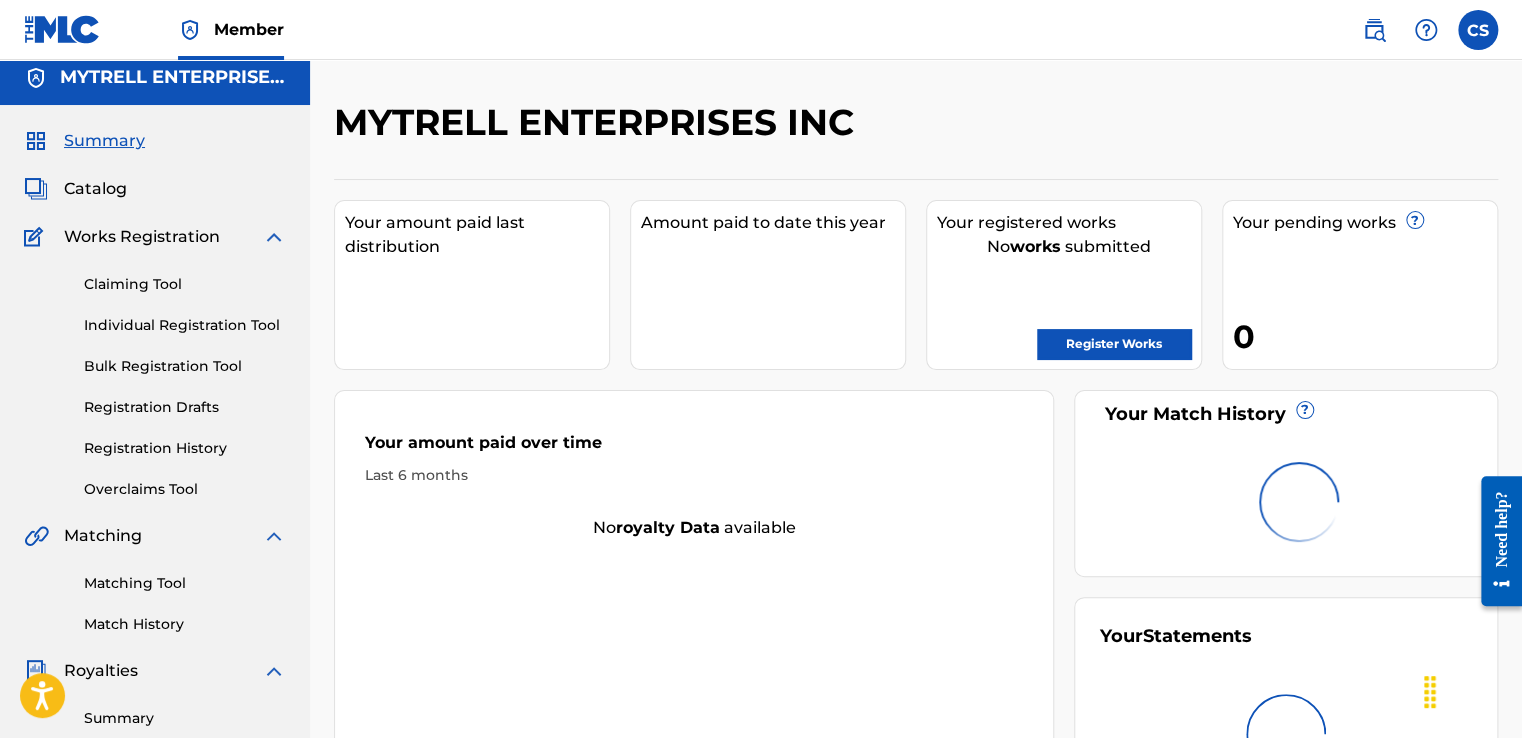 scroll, scrollTop: 0, scrollLeft: 0, axis: both 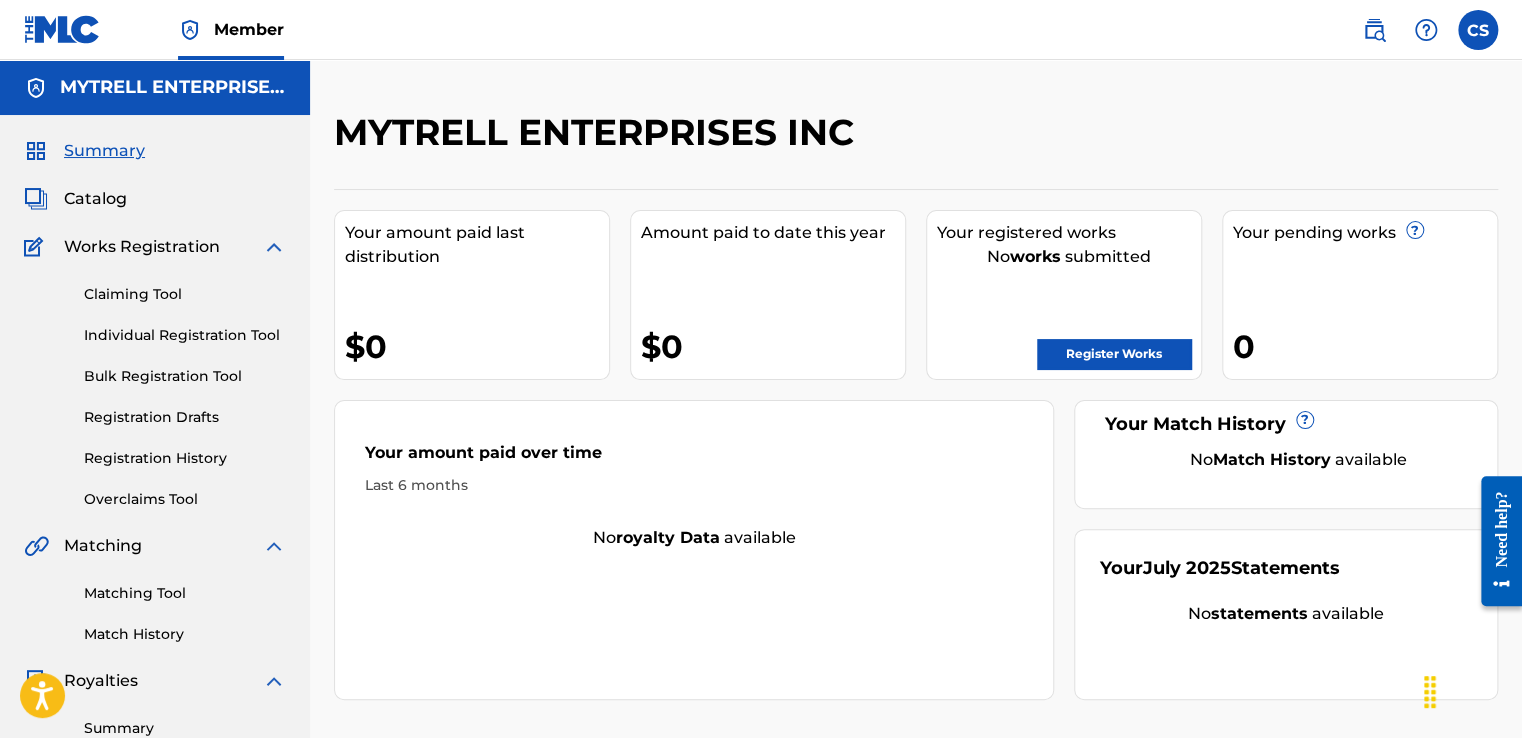 click at bounding box center [62, 29] 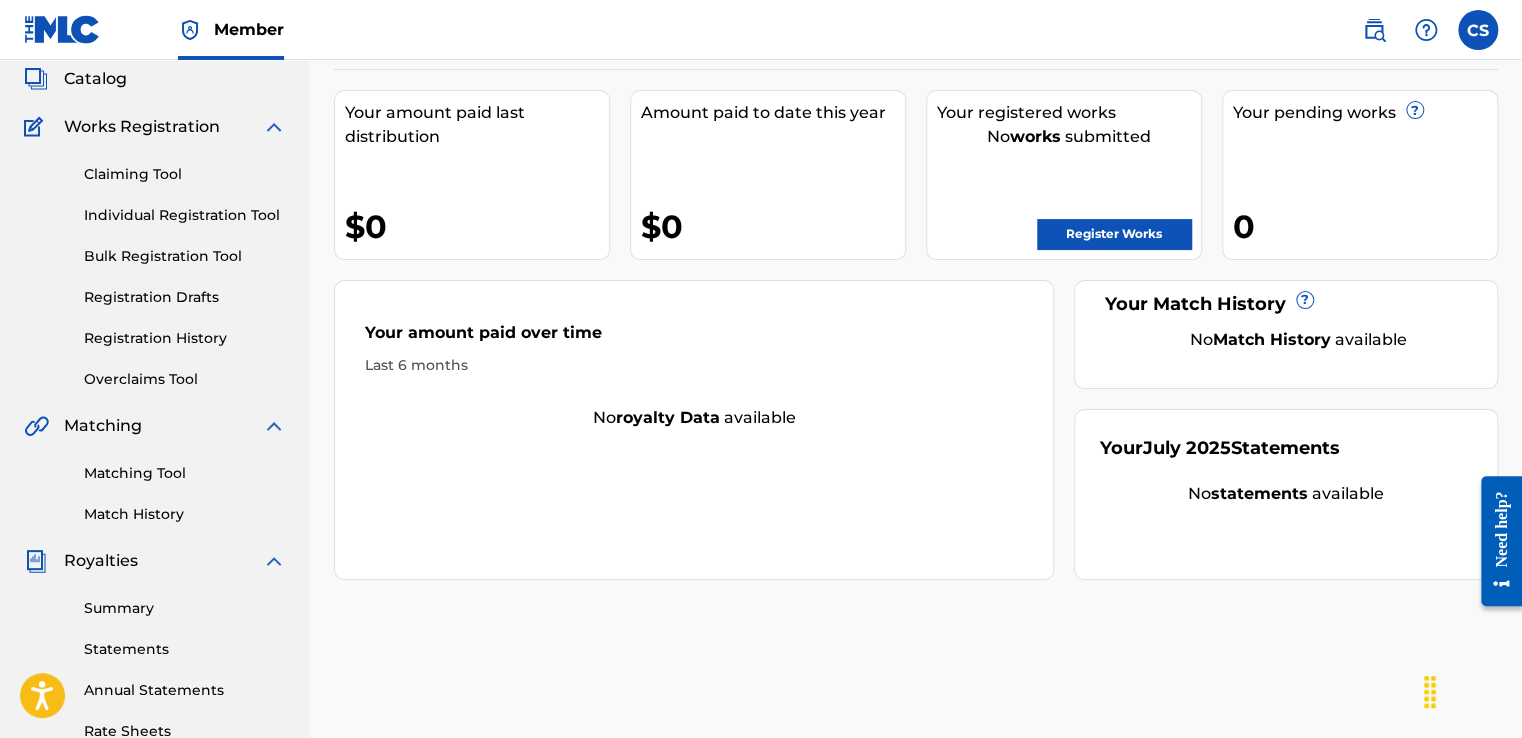 scroll, scrollTop: 76, scrollLeft: 0, axis: vertical 